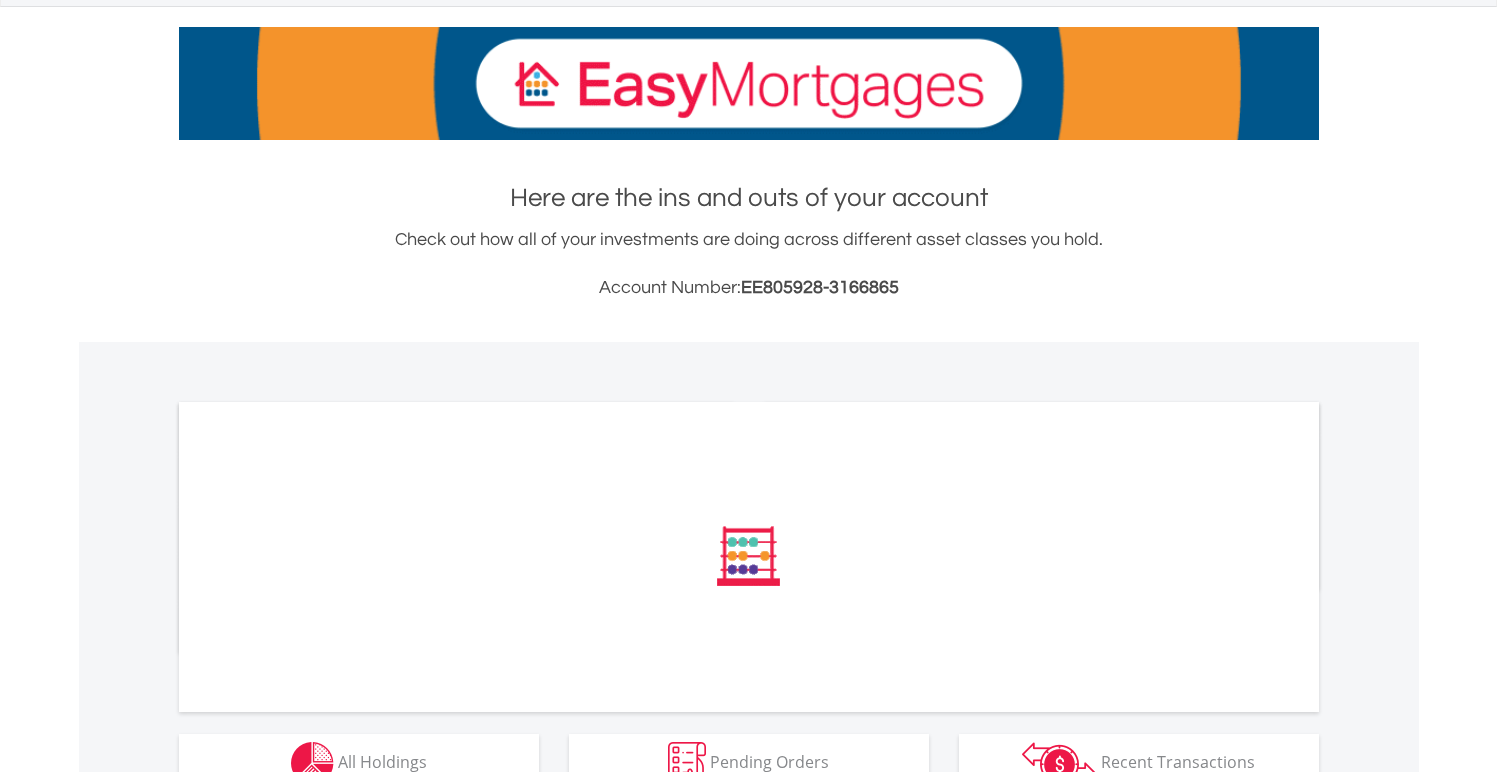 scroll, scrollTop: 515, scrollLeft: 0, axis: vertical 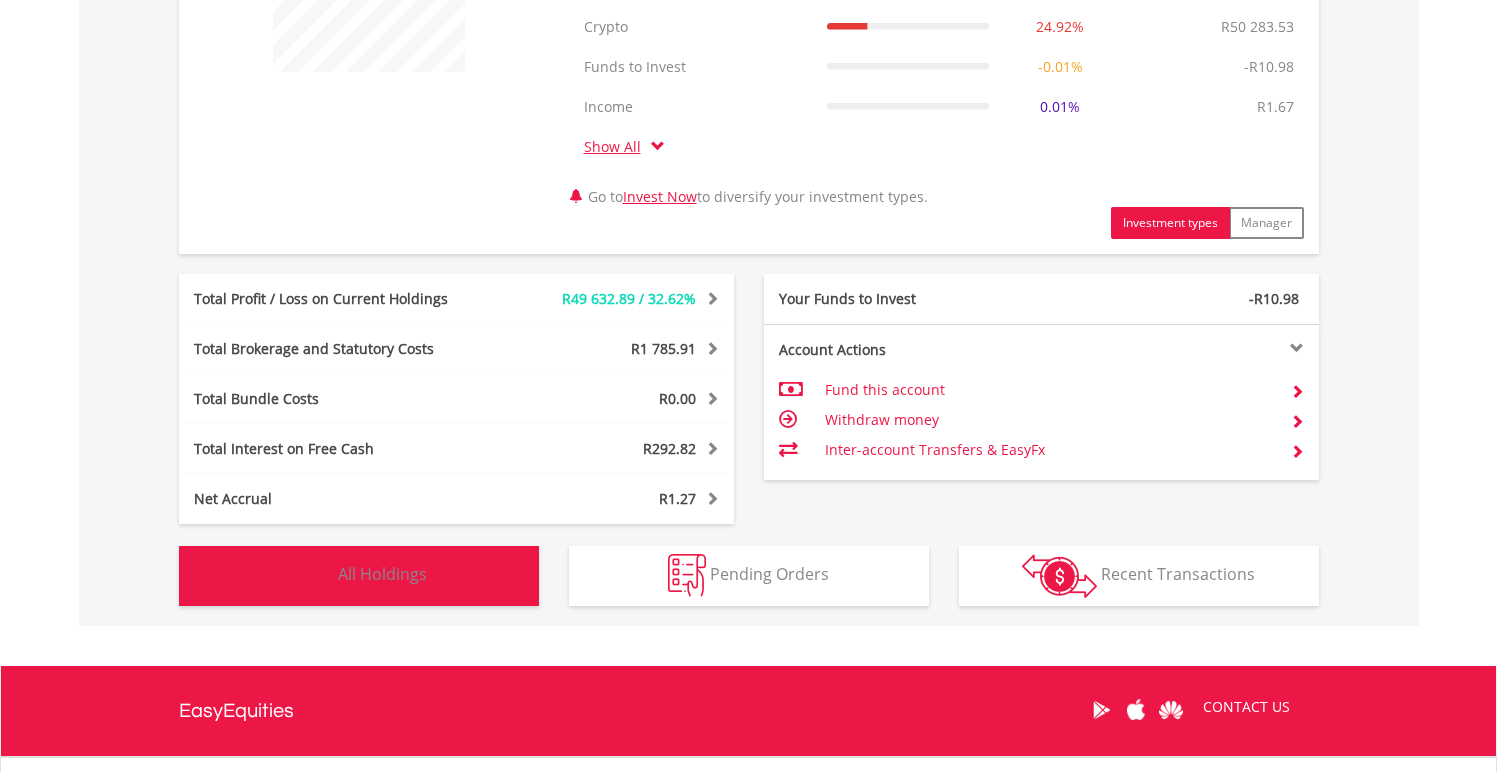 click on "Holdings
All Holdings" at bounding box center (359, 576) 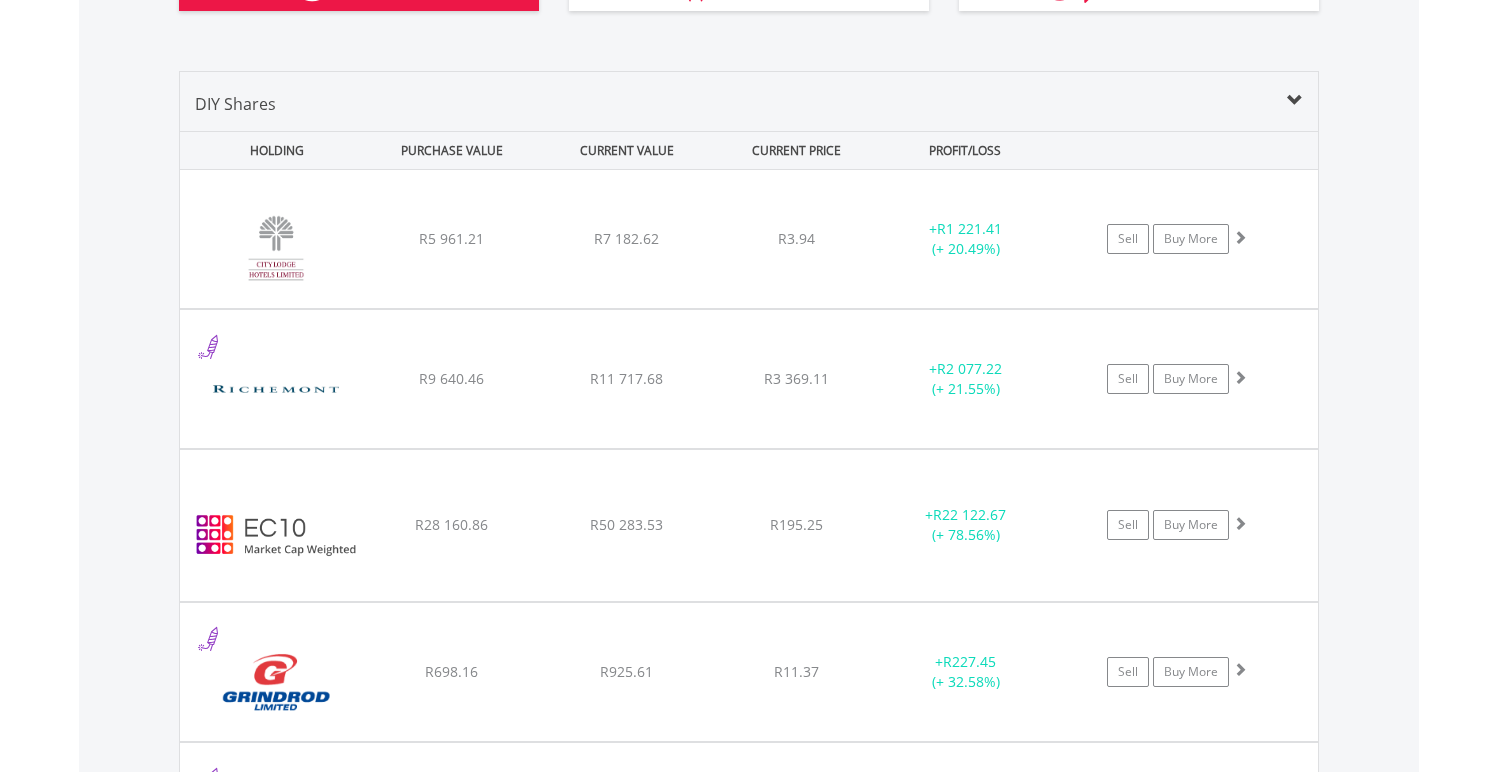 scroll, scrollTop: 1562, scrollLeft: 0, axis: vertical 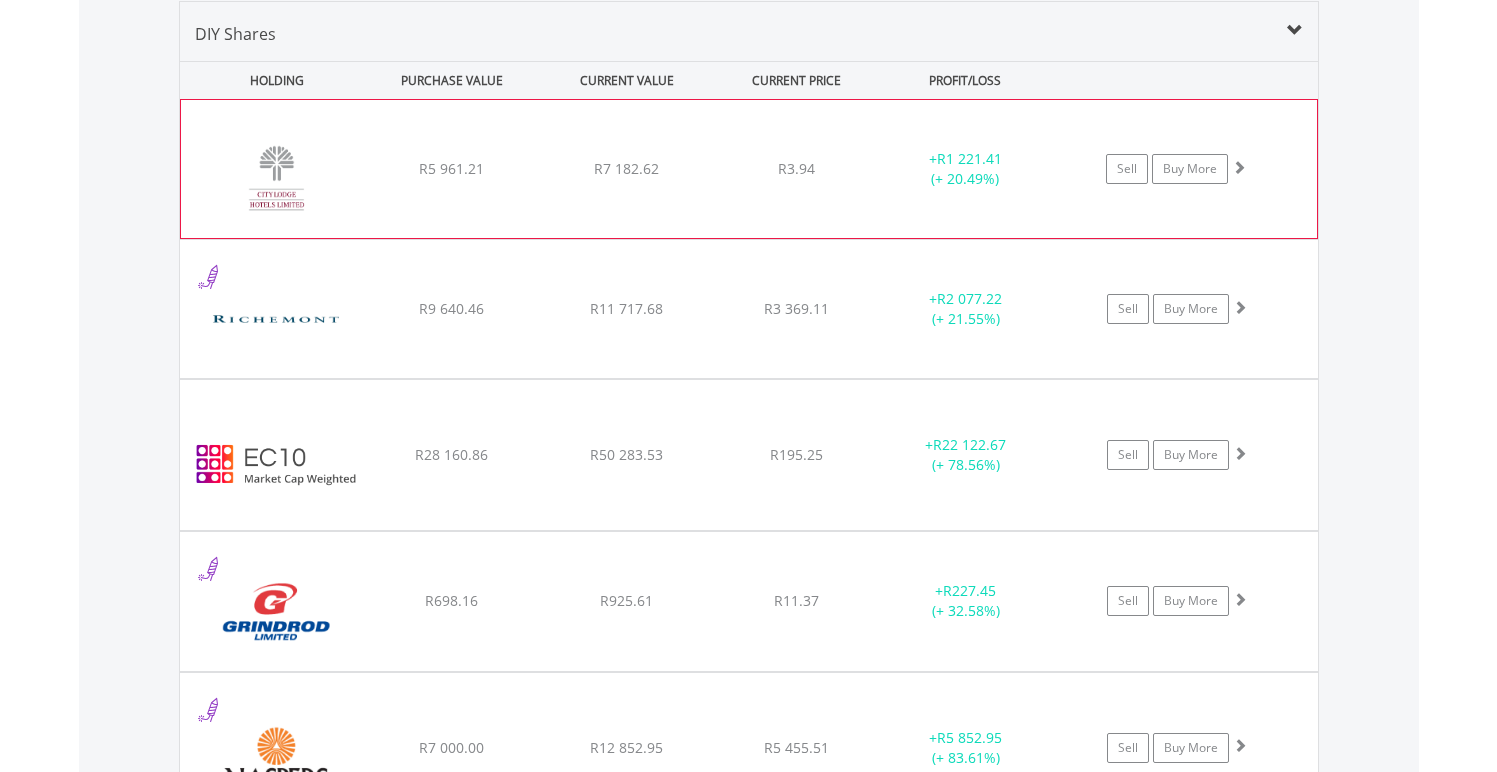 click on "﻿
City Lodge Hotels Limited
R5 961.21
R7 182.62
R3.94
+  R1 221.41 (+ 20.49%)
Sell
Buy More" at bounding box center [749, 169] 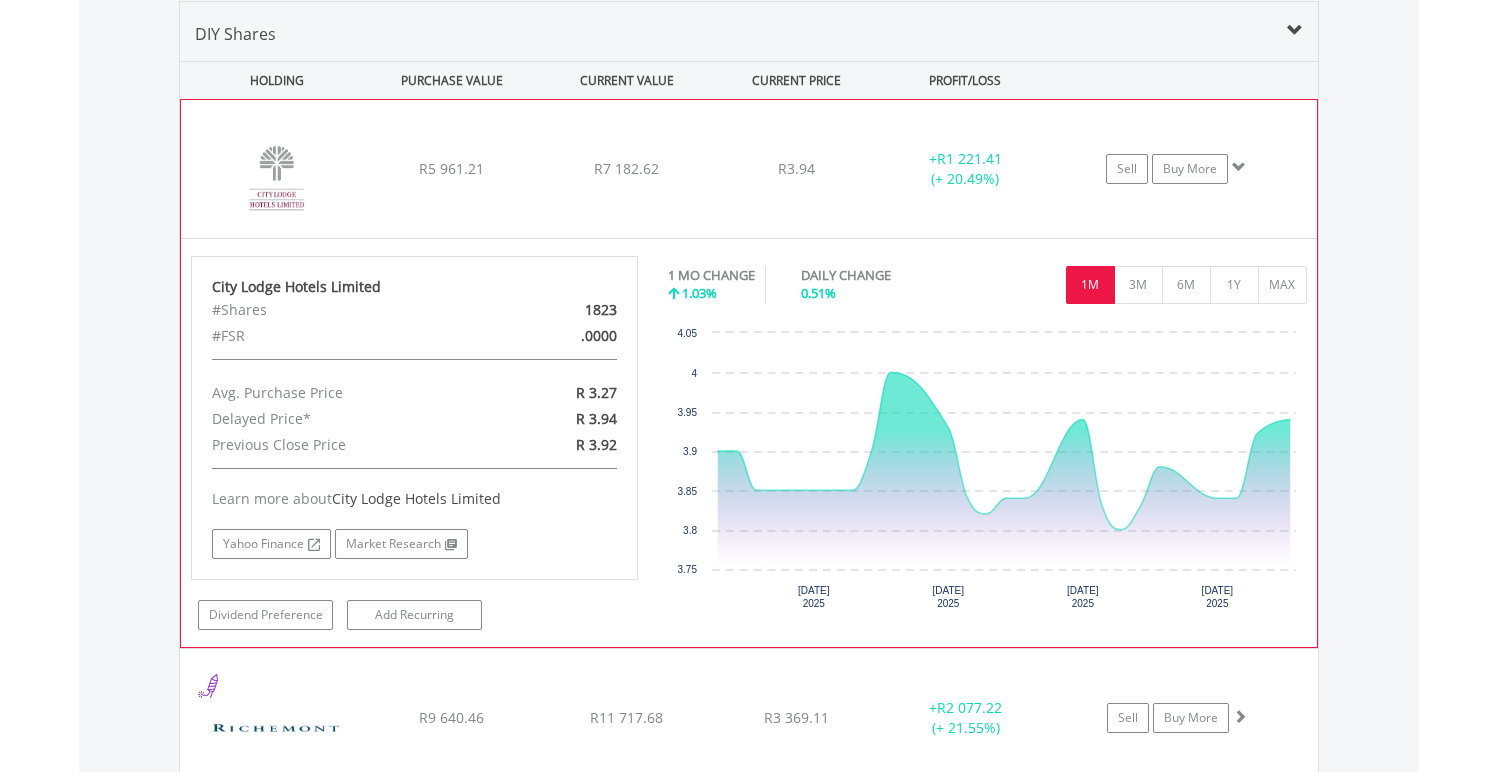 click on "R7 182.62" at bounding box center [626, 168] 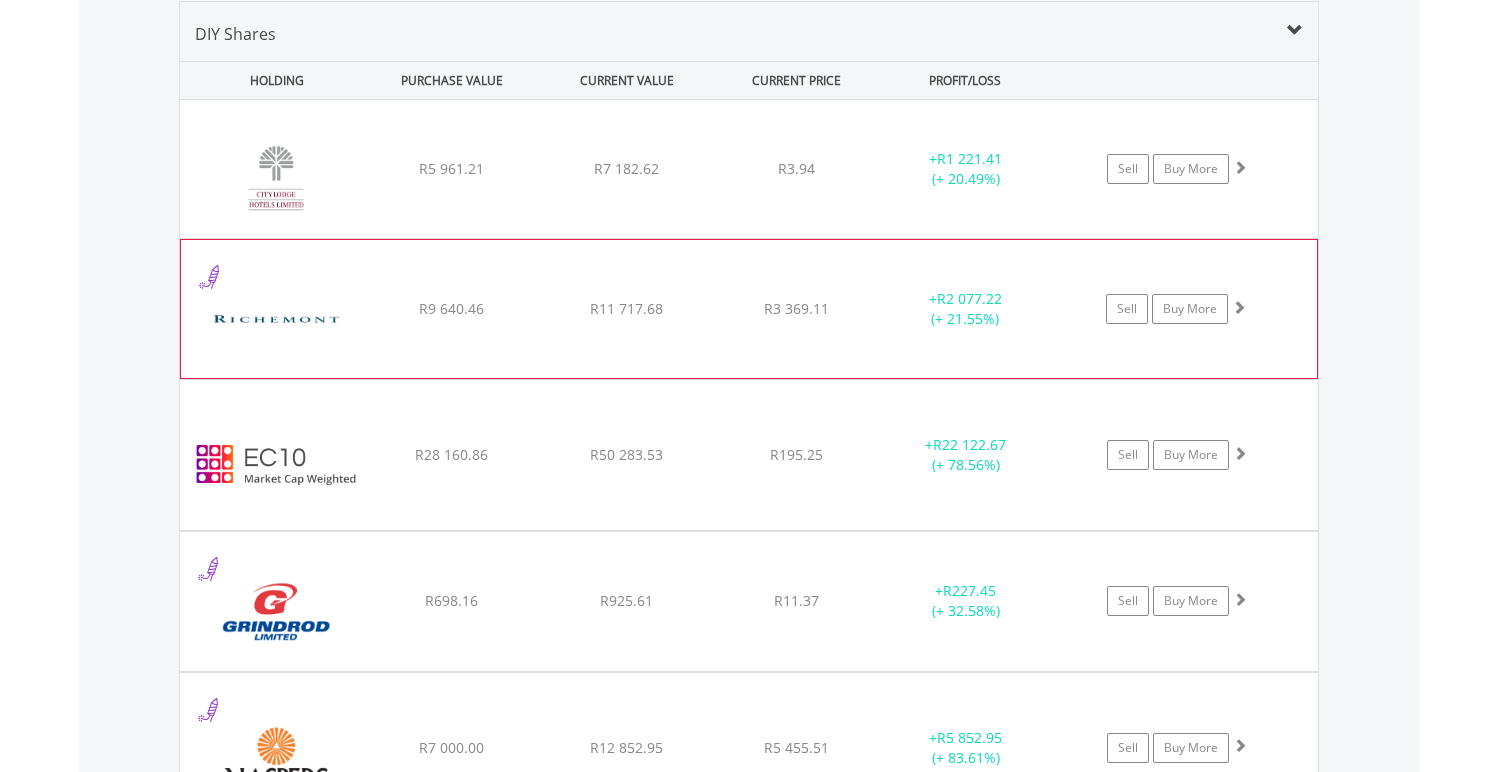 click on "R9 640.46" at bounding box center (451, 169) 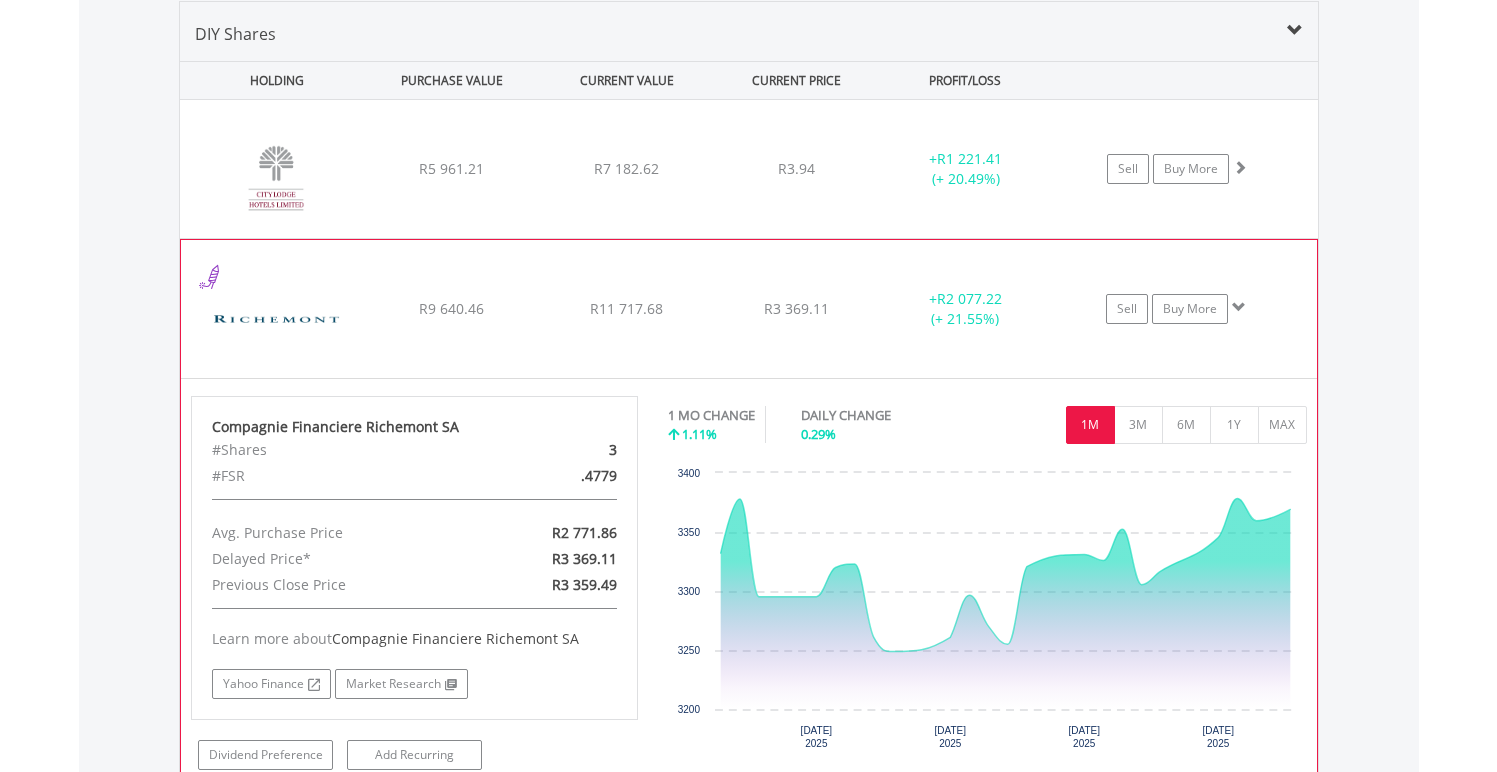 click on "R9 640.46" at bounding box center (451, 169) 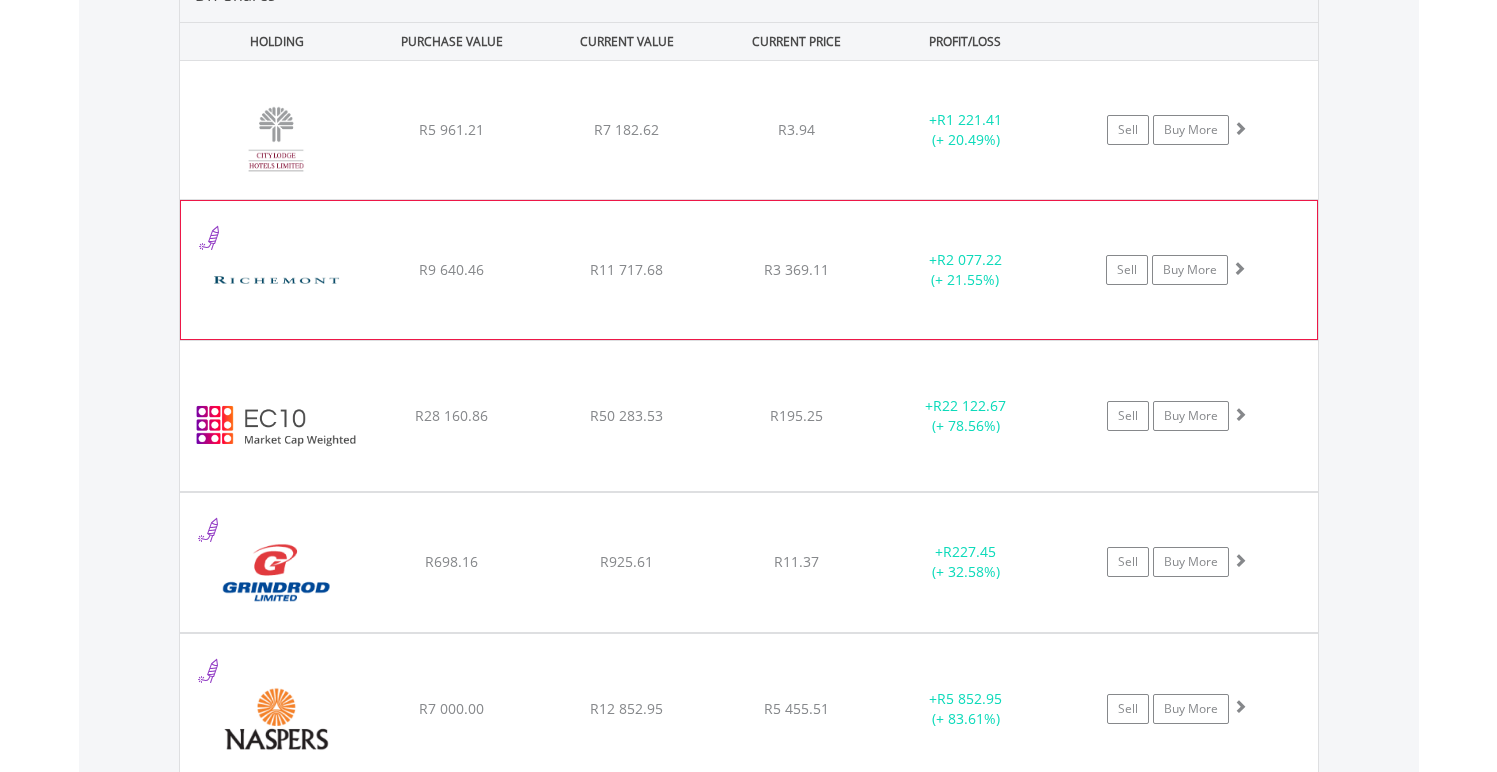 scroll, scrollTop: 1614, scrollLeft: 0, axis: vertical 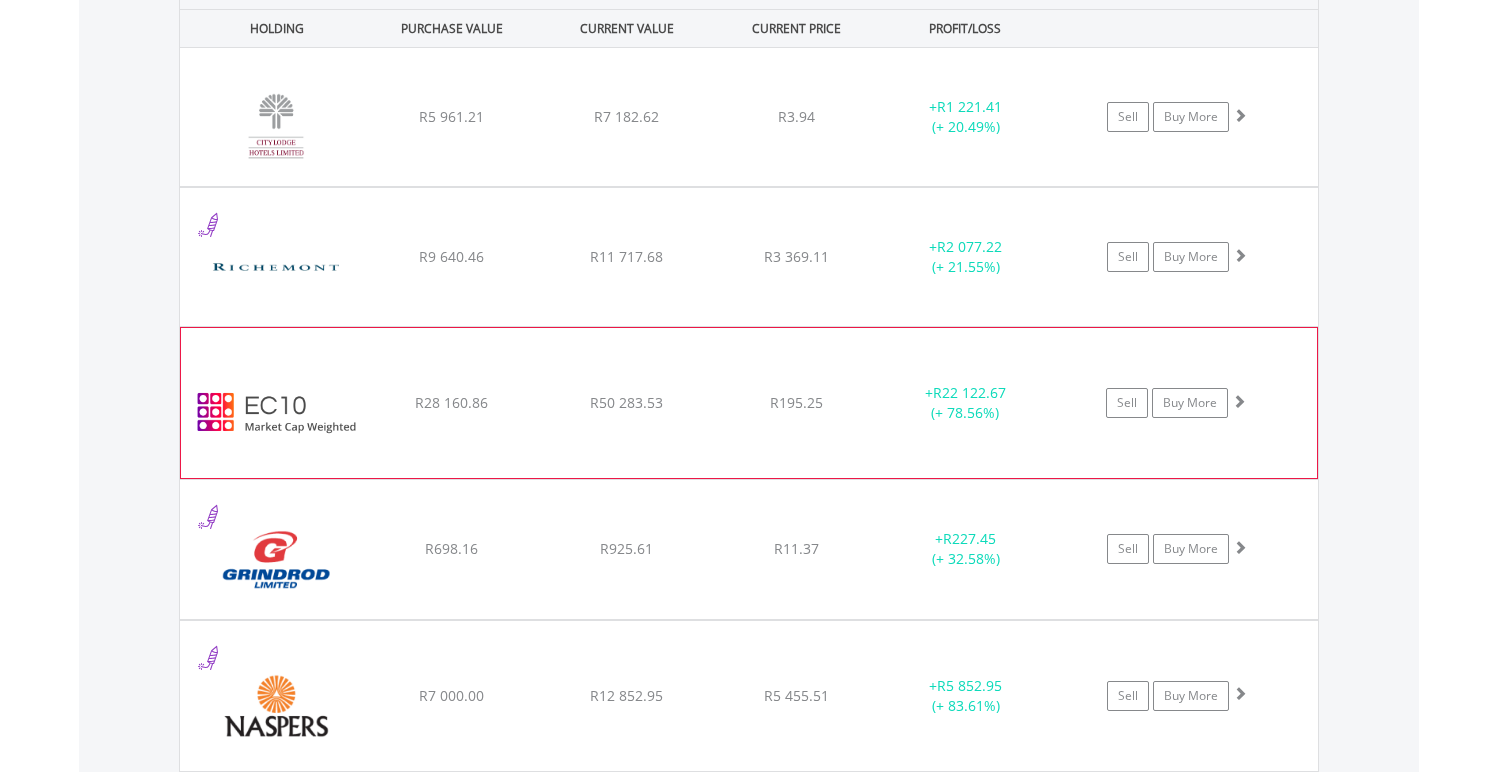 click on "R28 160.86" at bounding box center [451, 117] 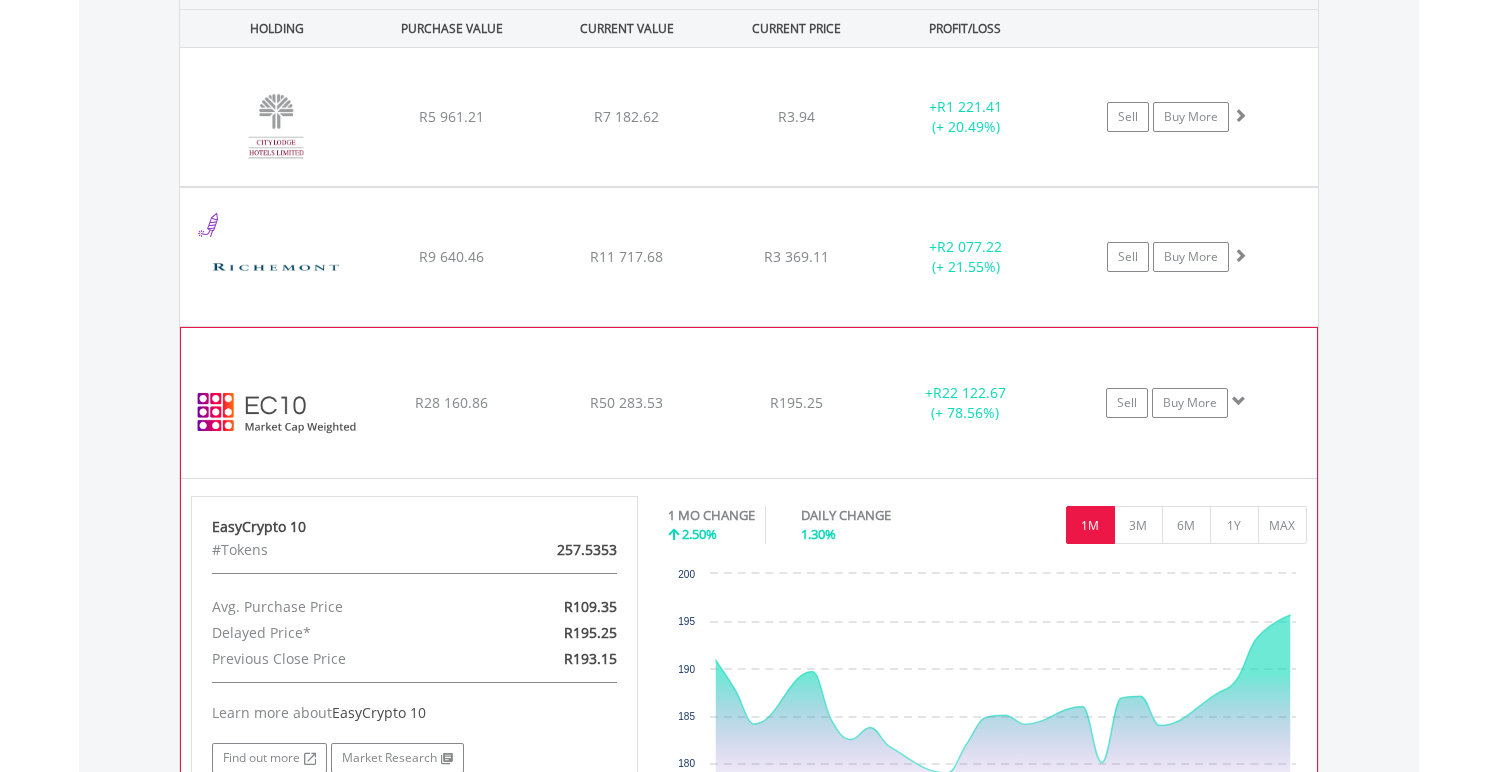 click on "R28 160.86" at bounding box center (451, 117) 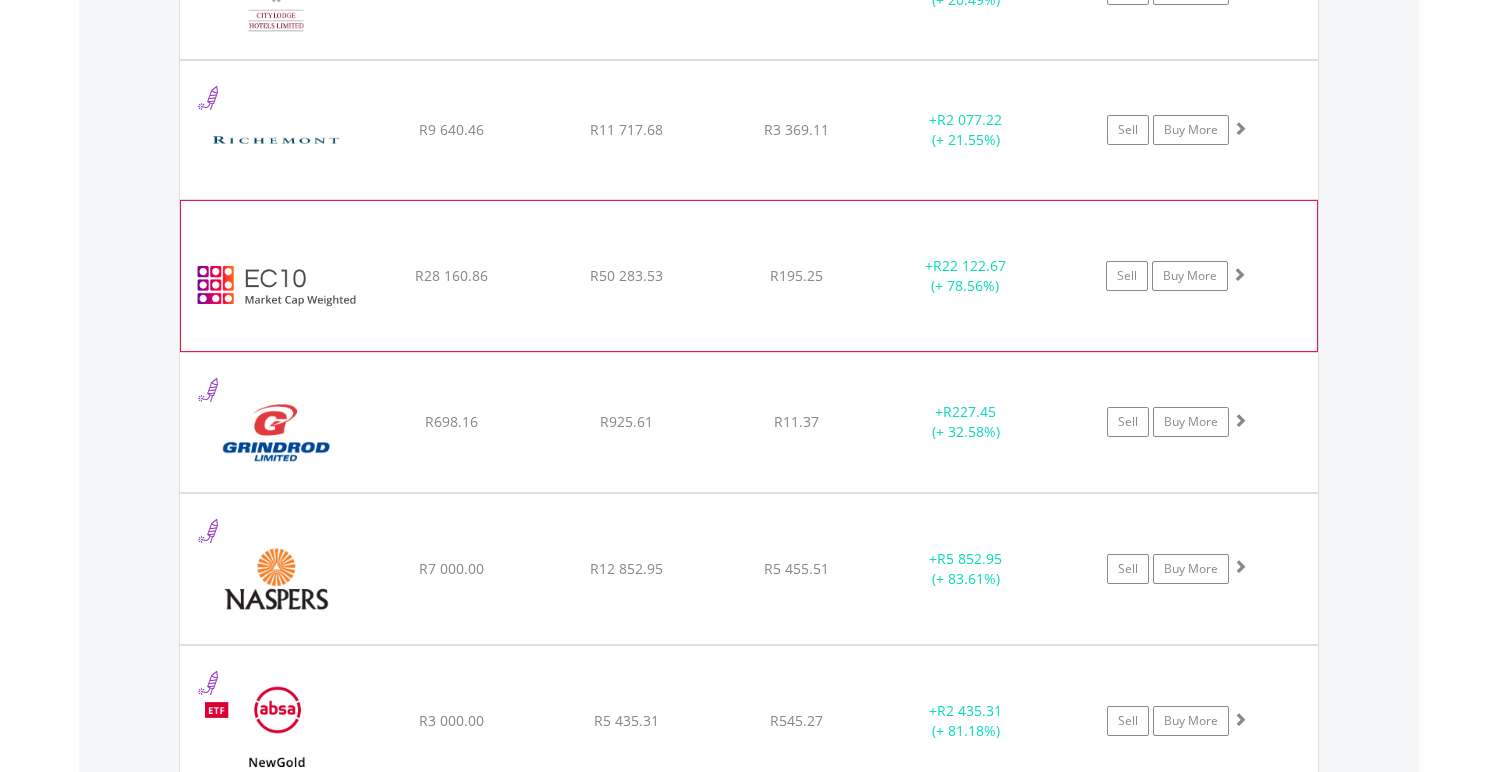 scroll, scrollTop: 1821, scrollLeft: 0, axis: vertical 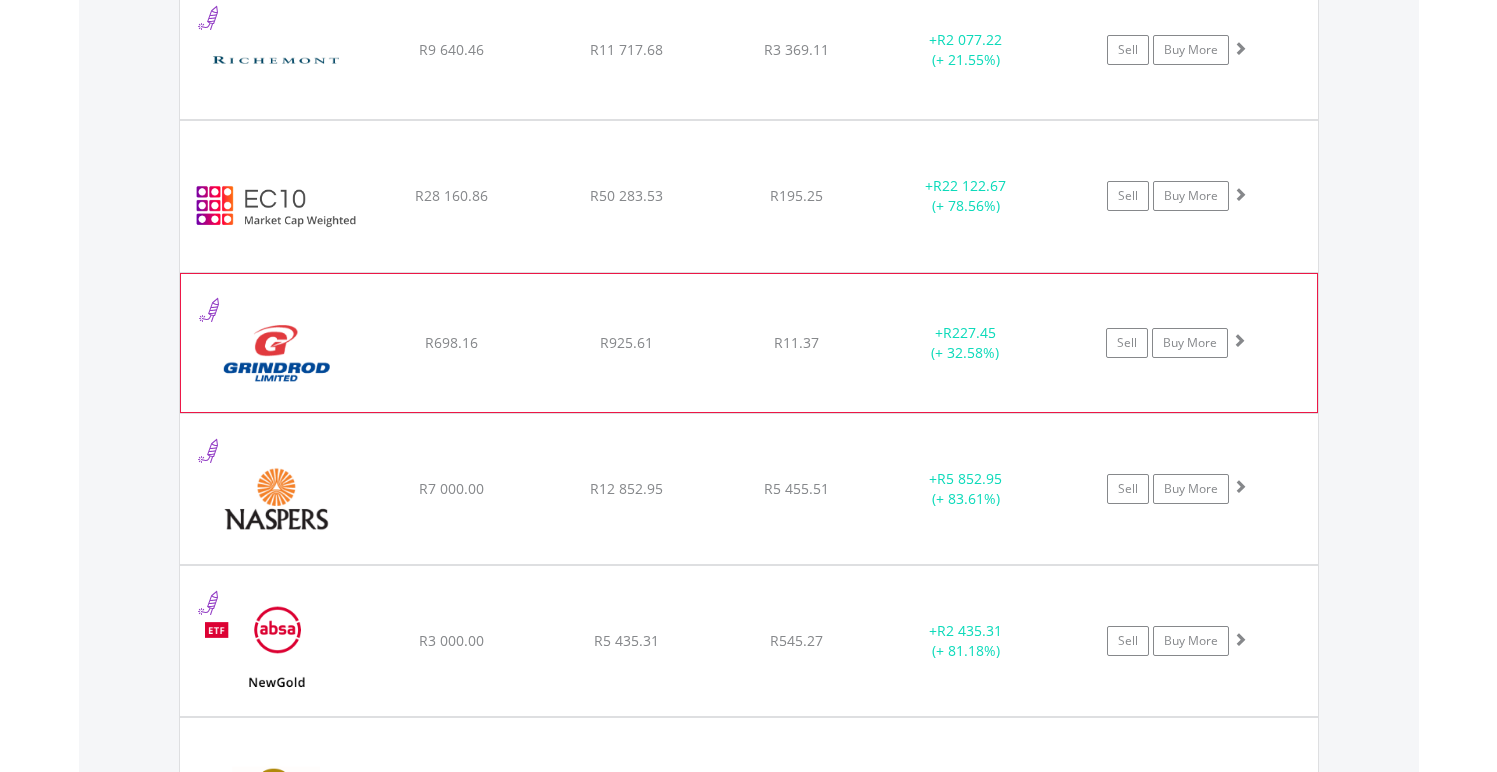 click on "R698.16" at bounding box center [451, -90] 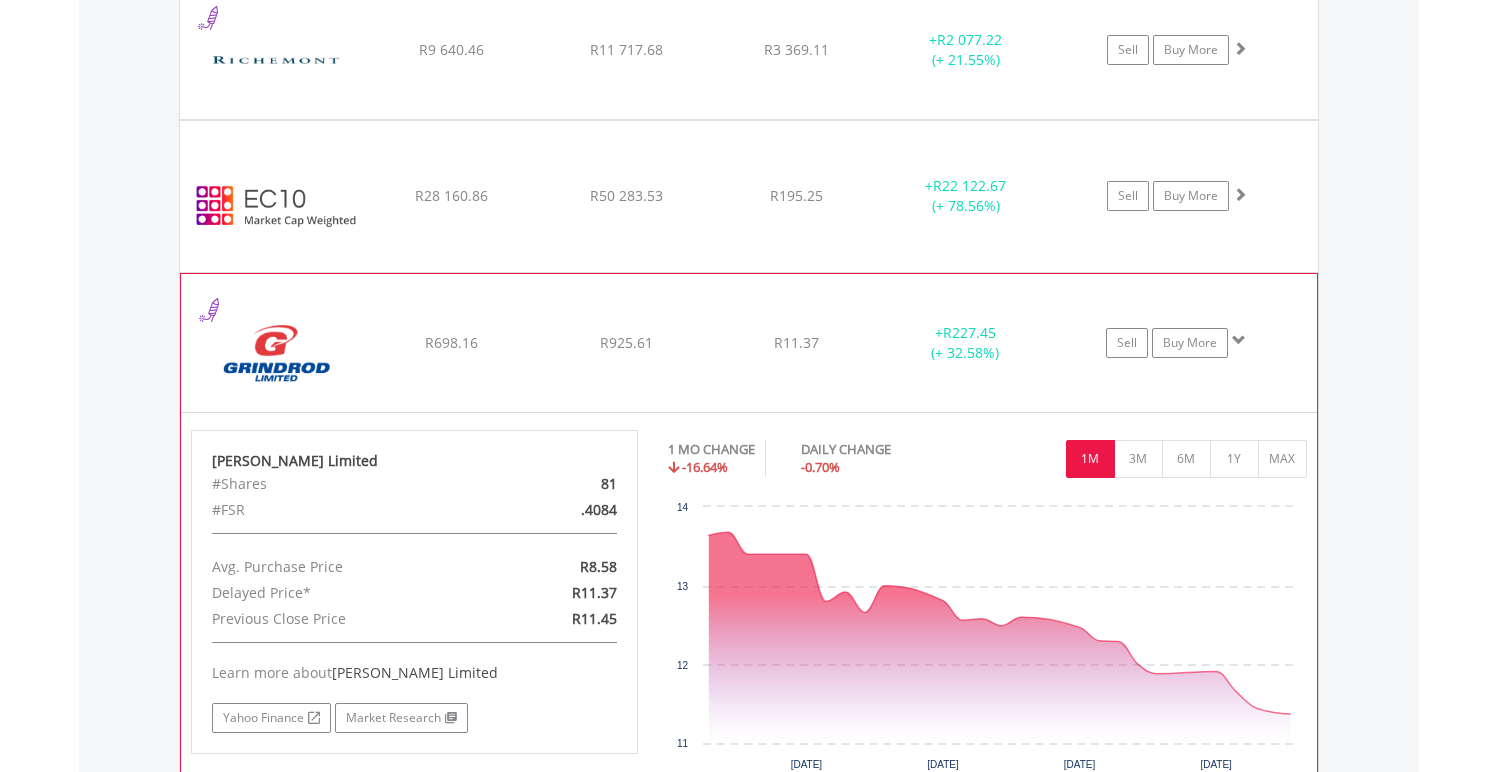 click on "R698.16" at bounding box center (451, -90) 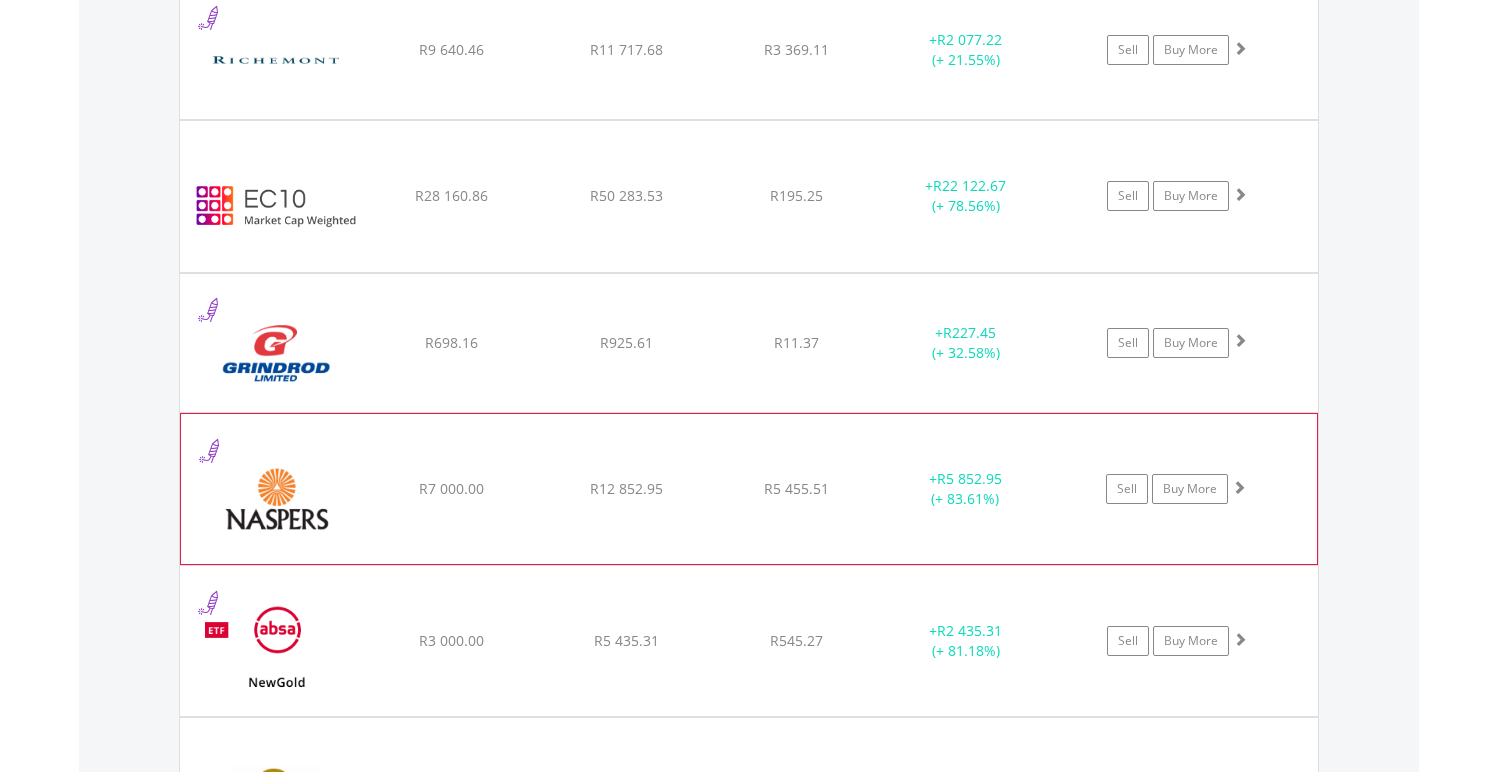 click on "﻿
Naspers Limited
R7 000.00
R12 852.95
R5 455.51
+  R5 852.95 (+ 83.61%)
Sell
Buy More" at bounding box center [749, -90] 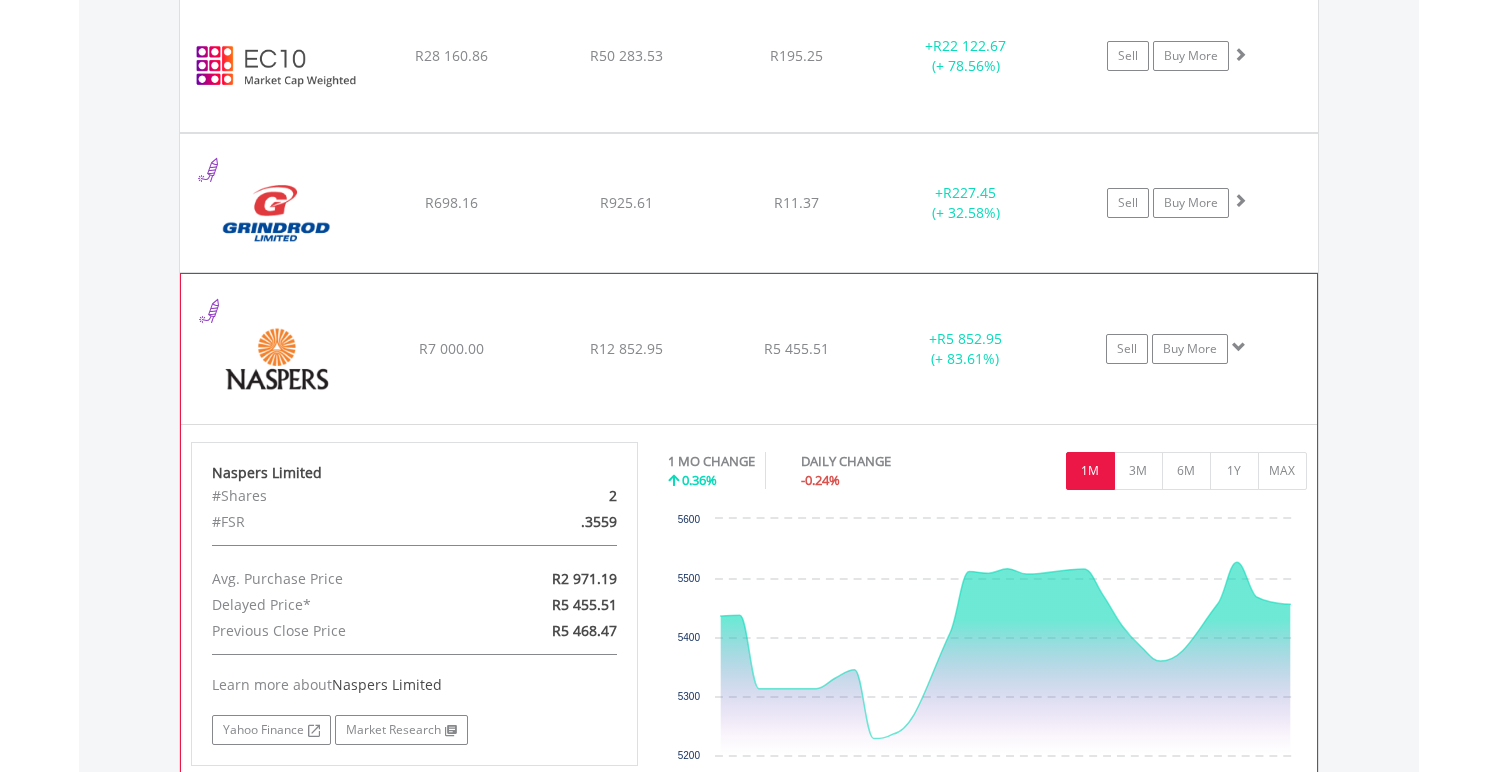 scroll, scrollTop: 1974, scrollLeft: 0, axis: vertical 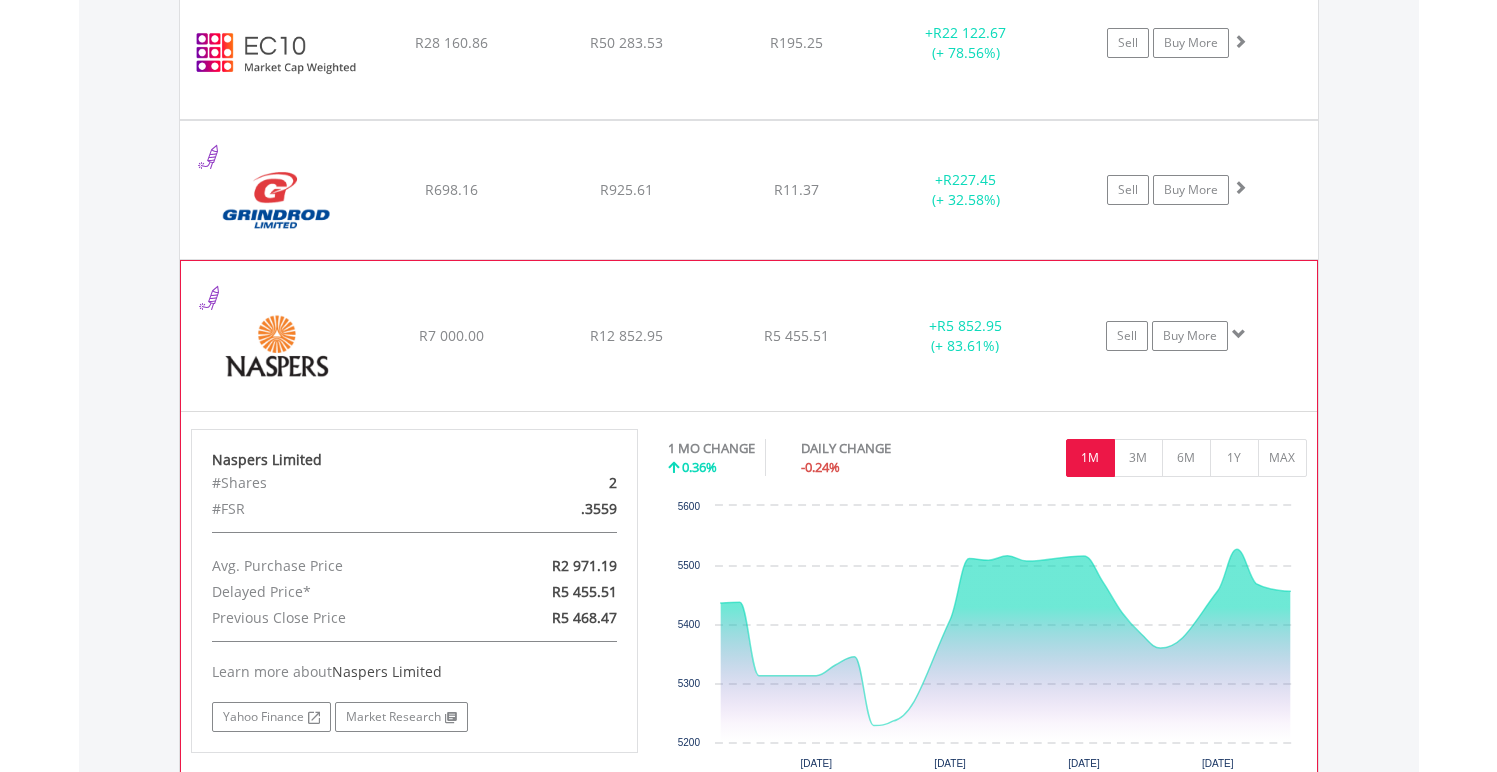 click on "﻿
Naspers Limited
R7 000.00
R12 852.95
R5 455.51
+  R5 852.95 (+ 83.61%)
Sell
Buy More" at bounding box center [749, -243] 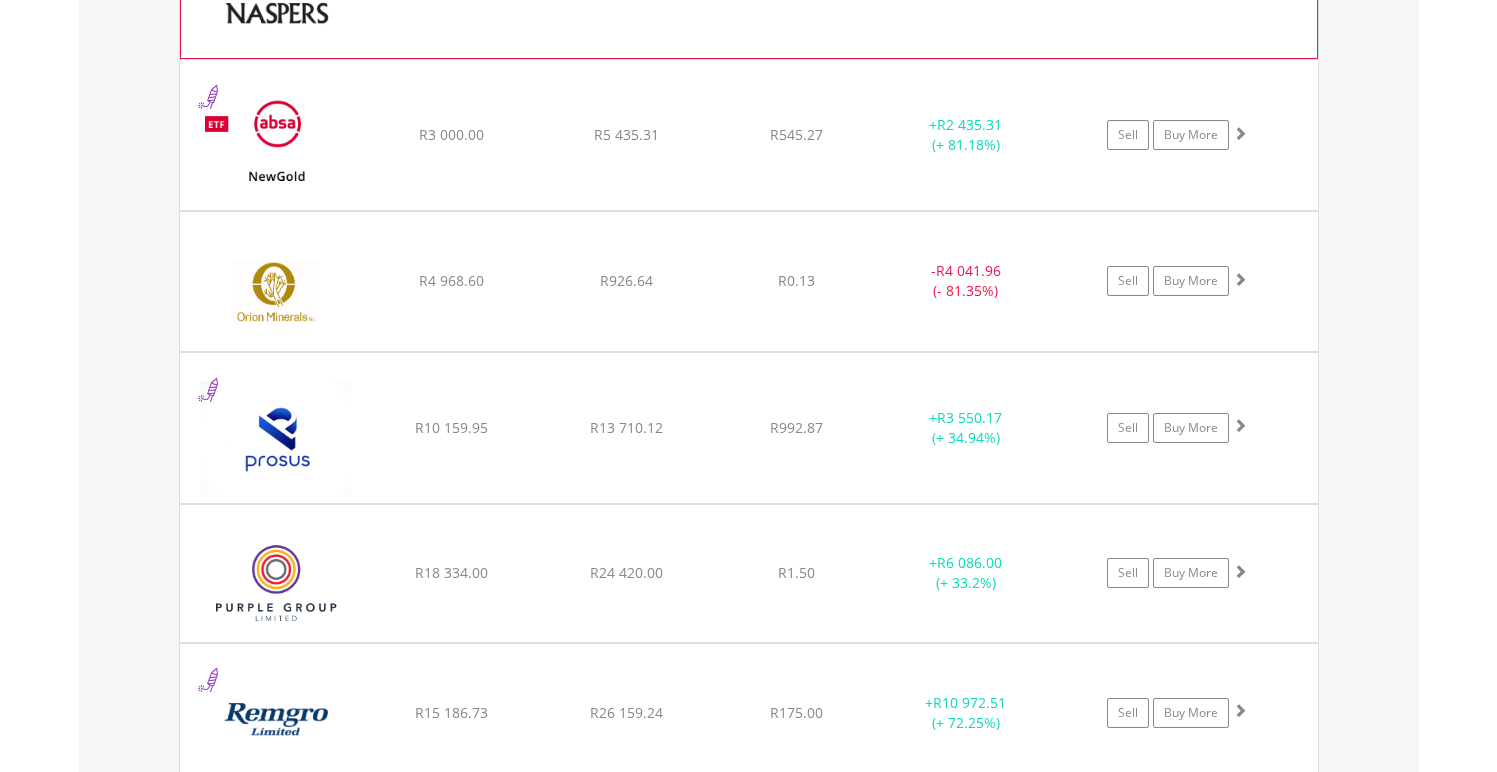 scroll, scrollTop: 2314, scrollLeft: 0, axis: vertical 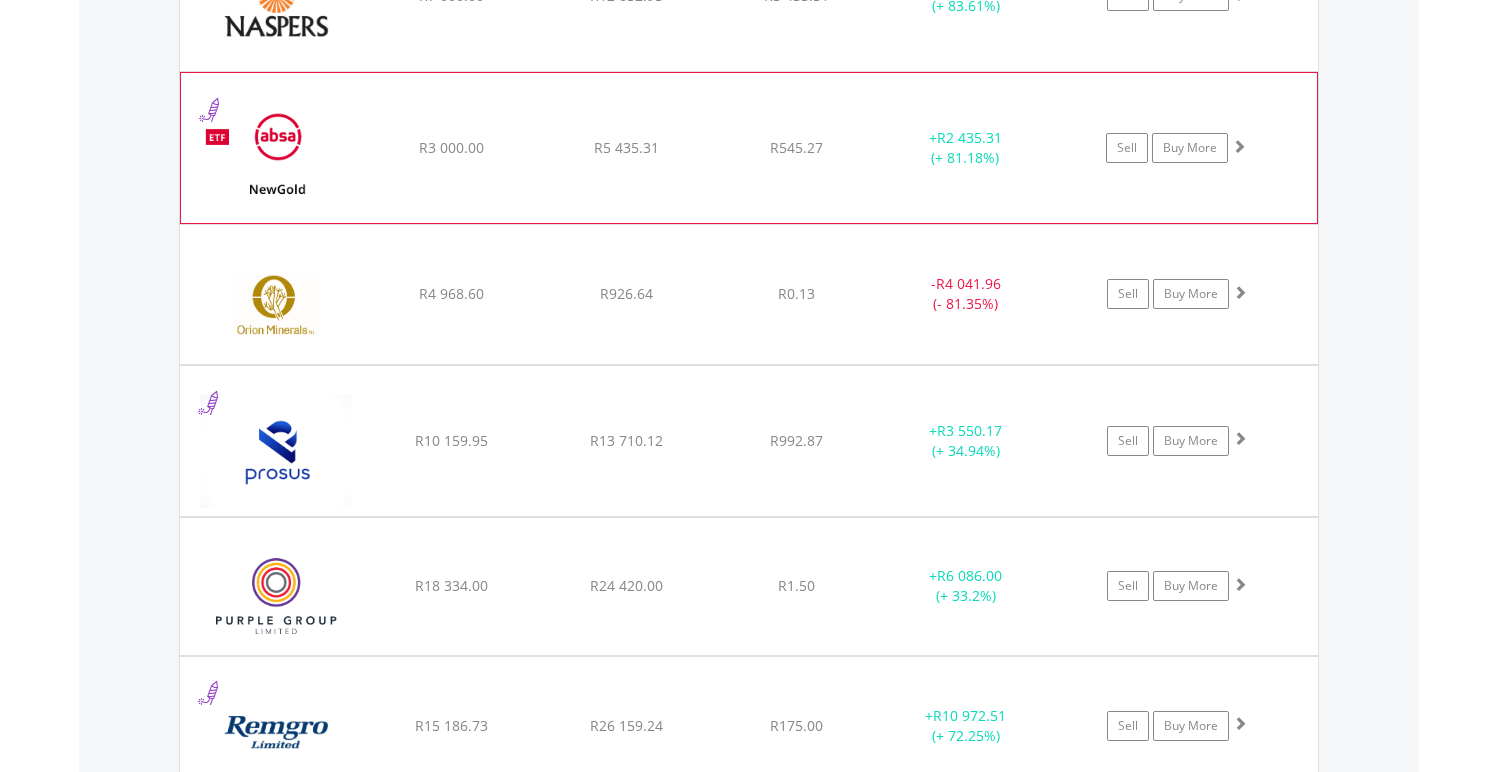 click on "R5 435.31" at bounding box center (626, -583) 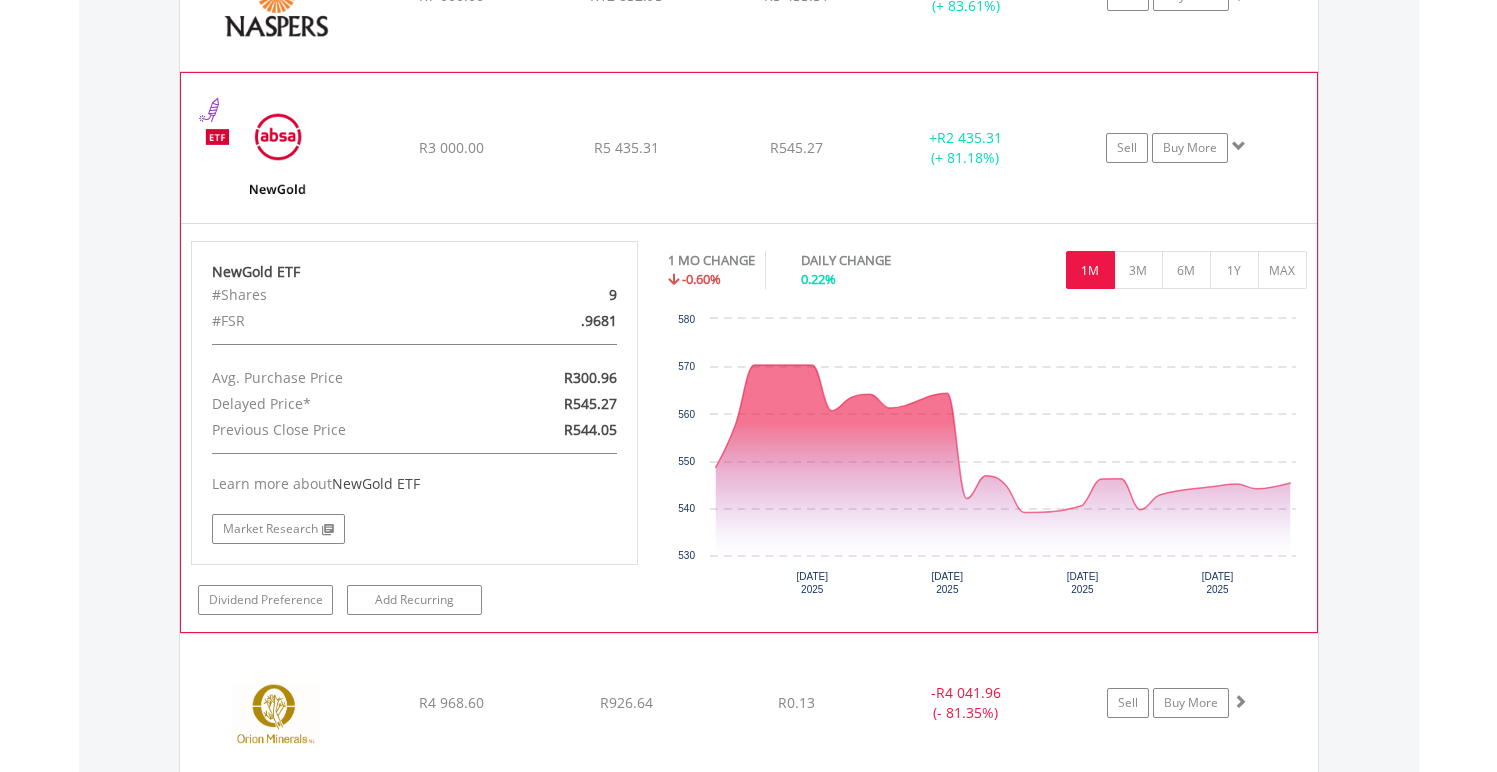 click on "R5 435.31" at bounding box center (626, -583) 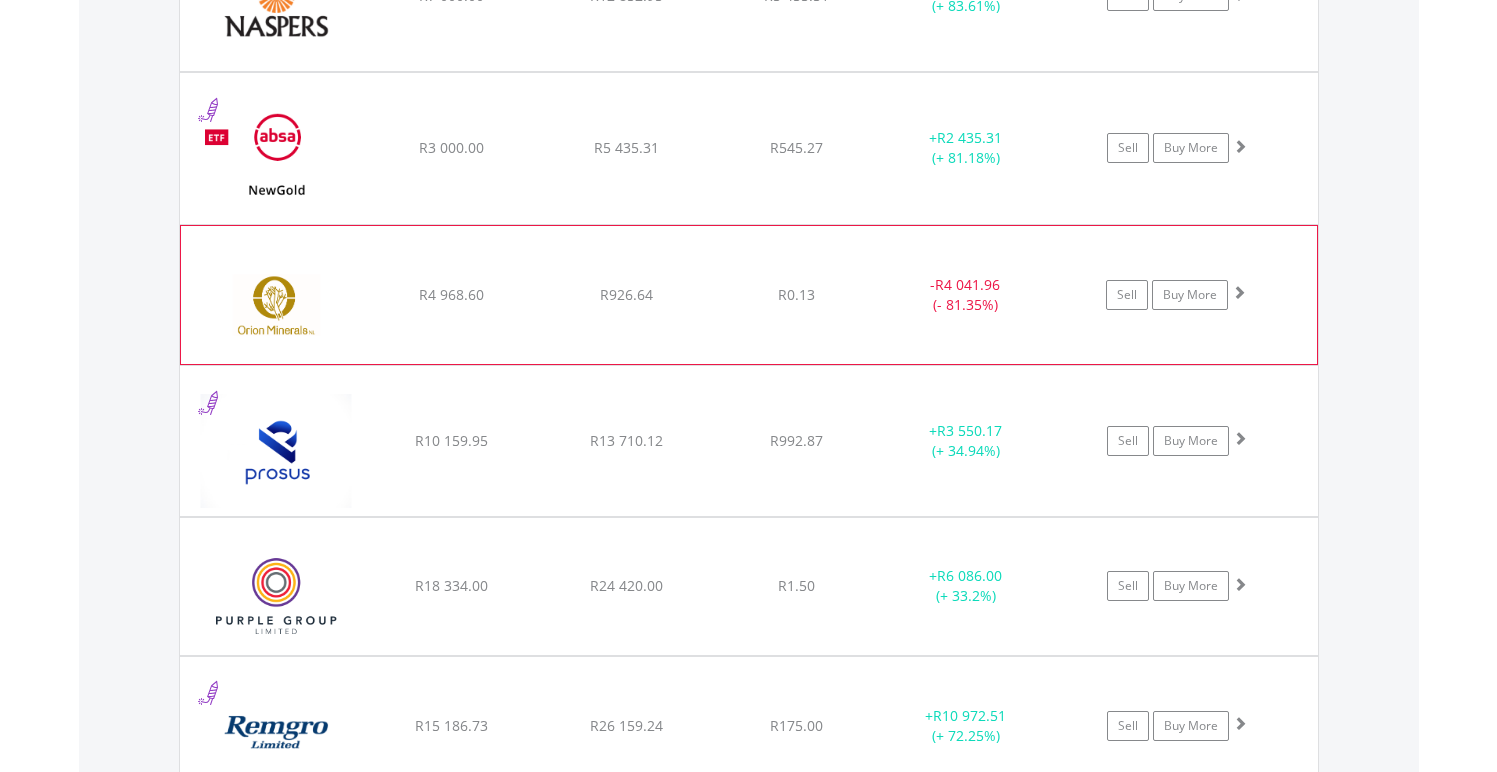 click on "R926.64" at bounding box center [626, -583] 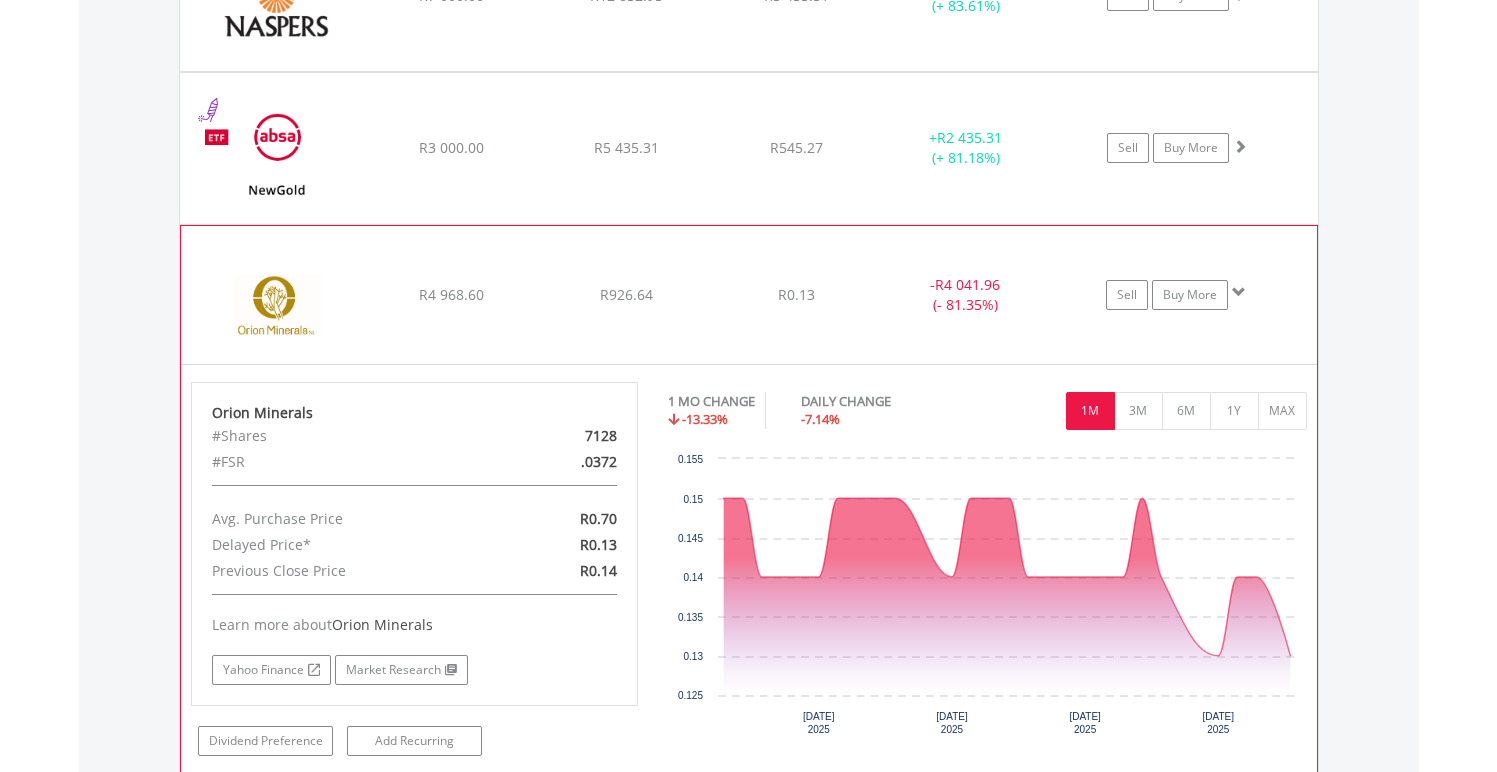 click on "R926.64" at bounding box center (626, -583) 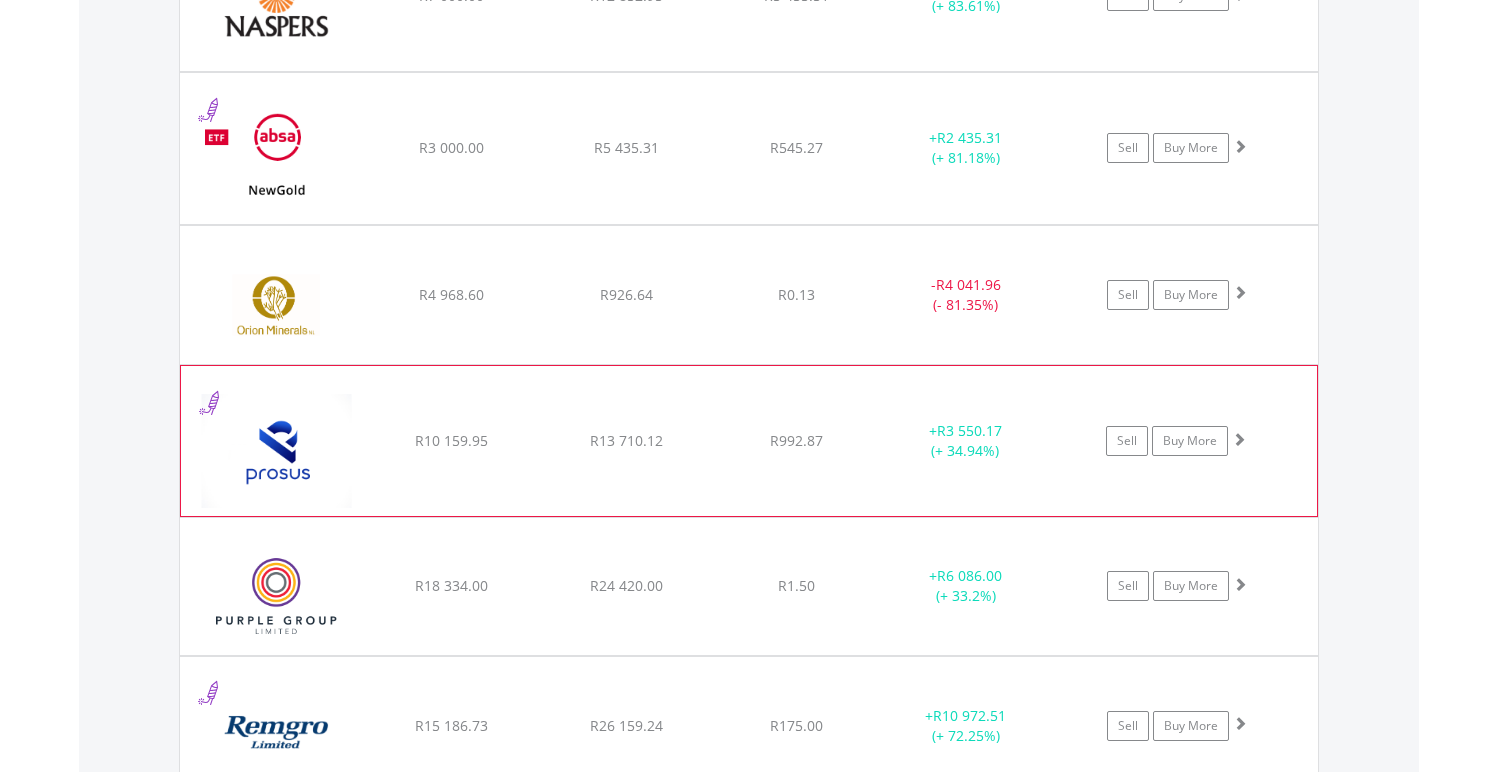 click on "﻿
Prosus N.V
R10 159.95
R13 710.12
R992.87
+  R3 550.17 (+ 34.94%)
Sell
Buy More" at bounding box center [749, -583] 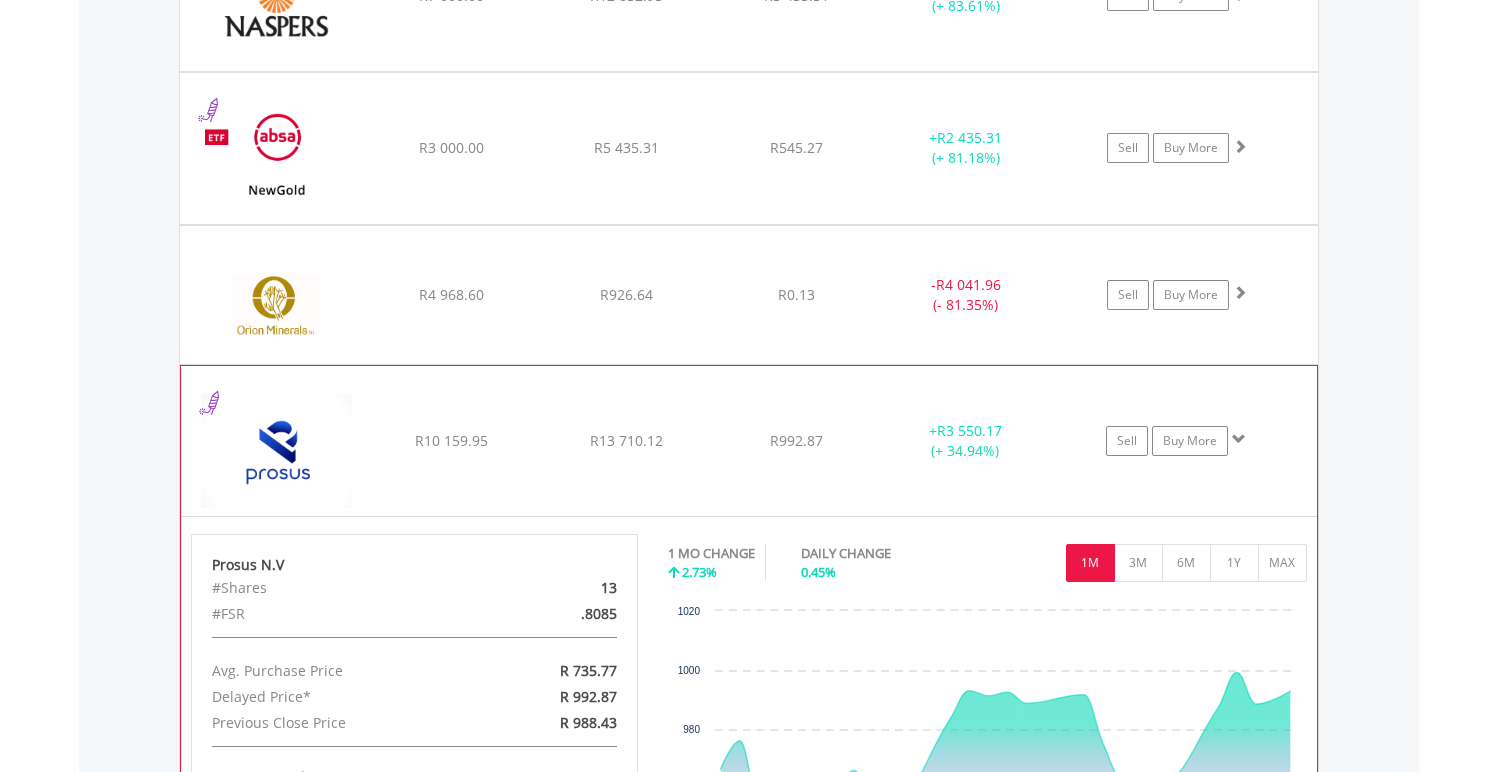 click on "R13 710.12" at bounding box center [626, -583] 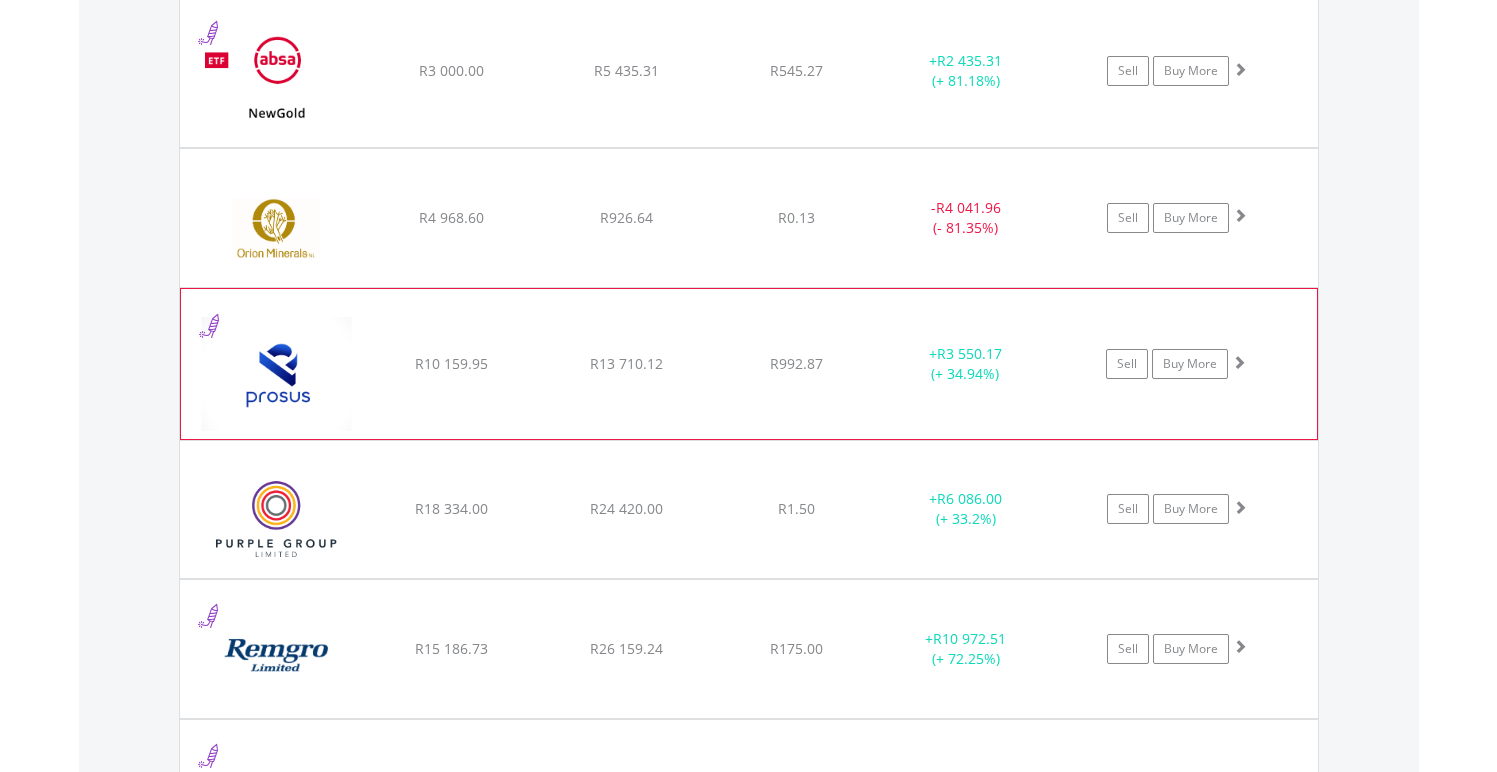 scroll, scrollTop: 2404, scrollLeft: 0, axis: vertical 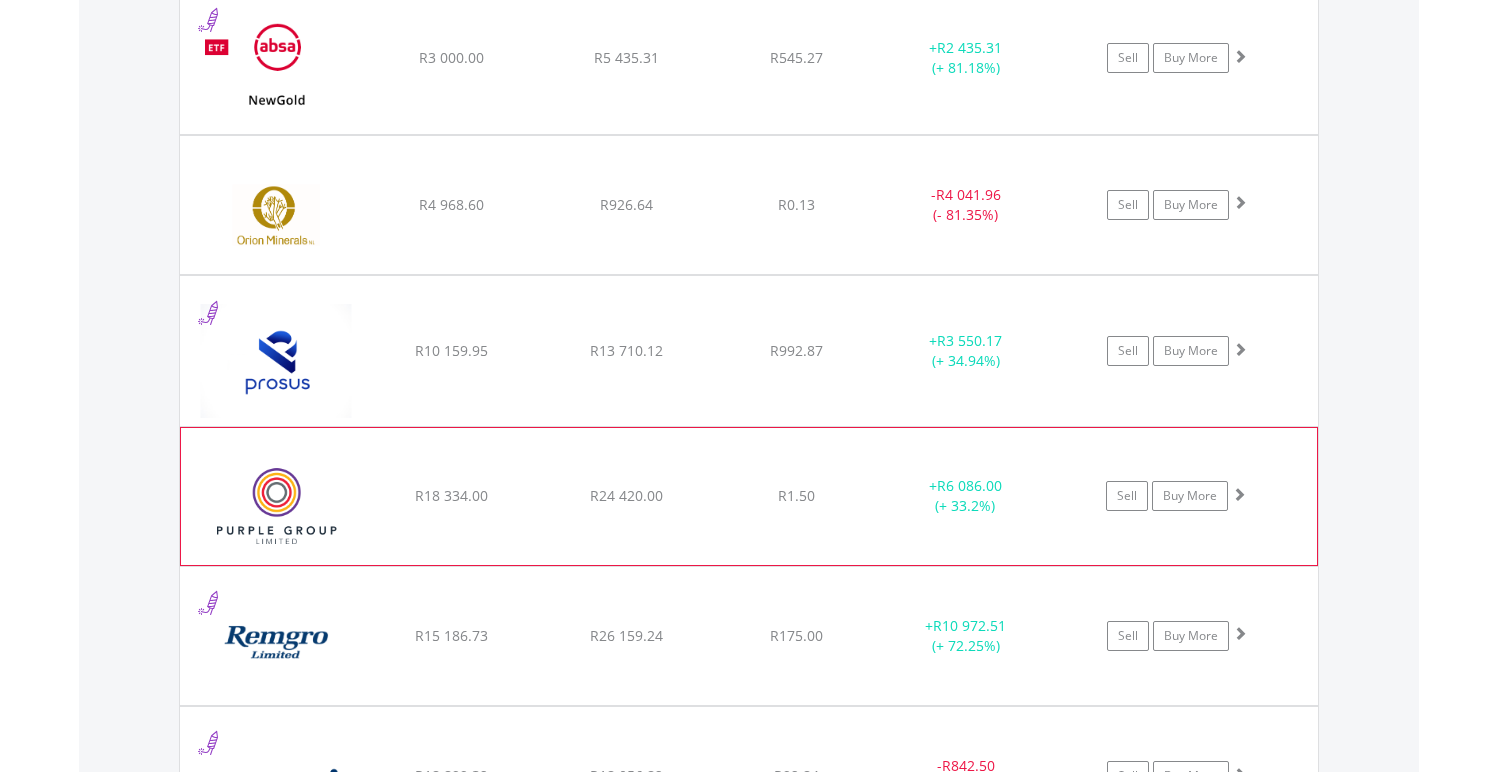 click on "﻿
Purple Group Limited
R18 334.00
R24 420.00
R1.50
+  R6 086.00 (+ 33.2%)
Sell
Buy More" at bounding box center [749, -673] 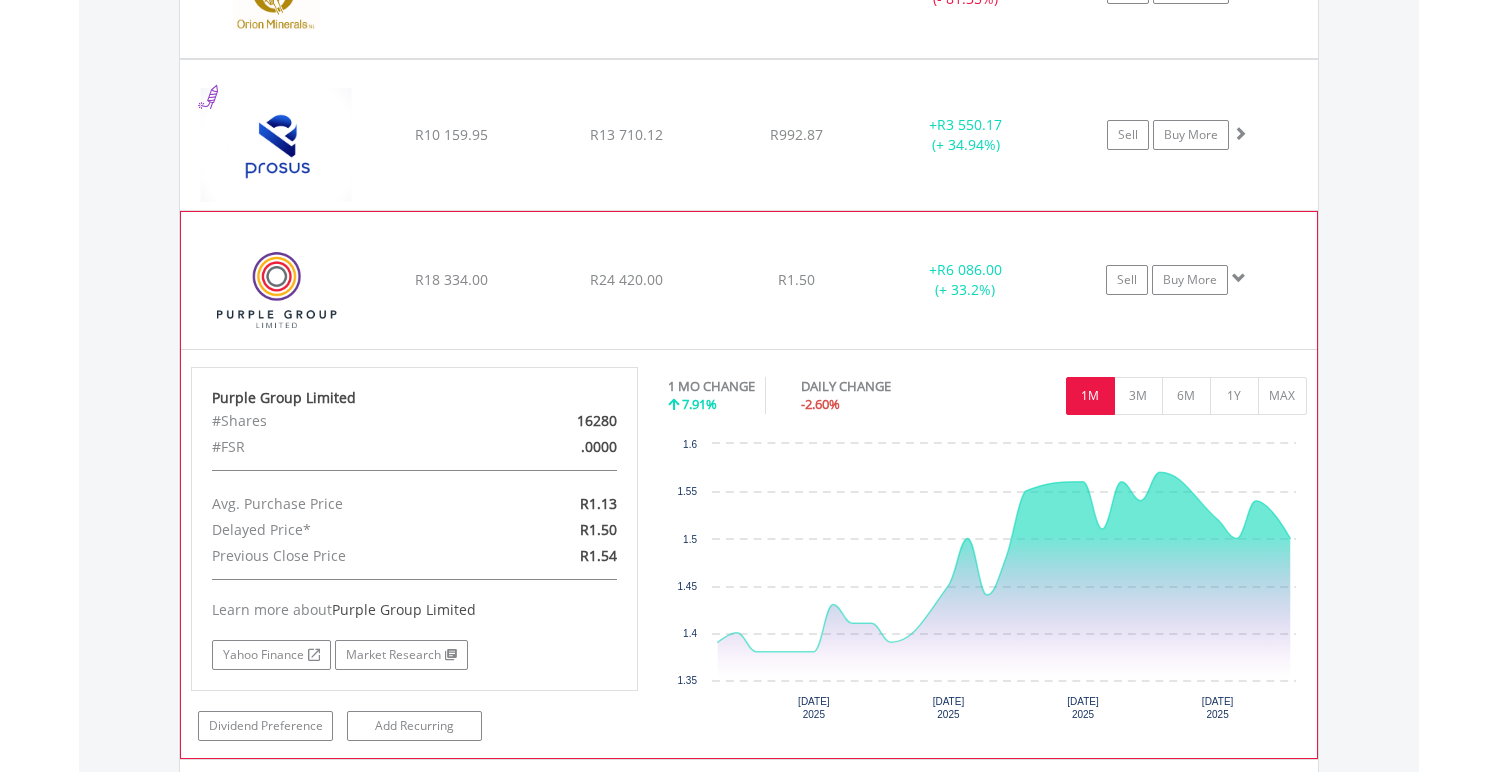 scroll, scrollTop: 2633, scrollLeft: 0, axis: vertical 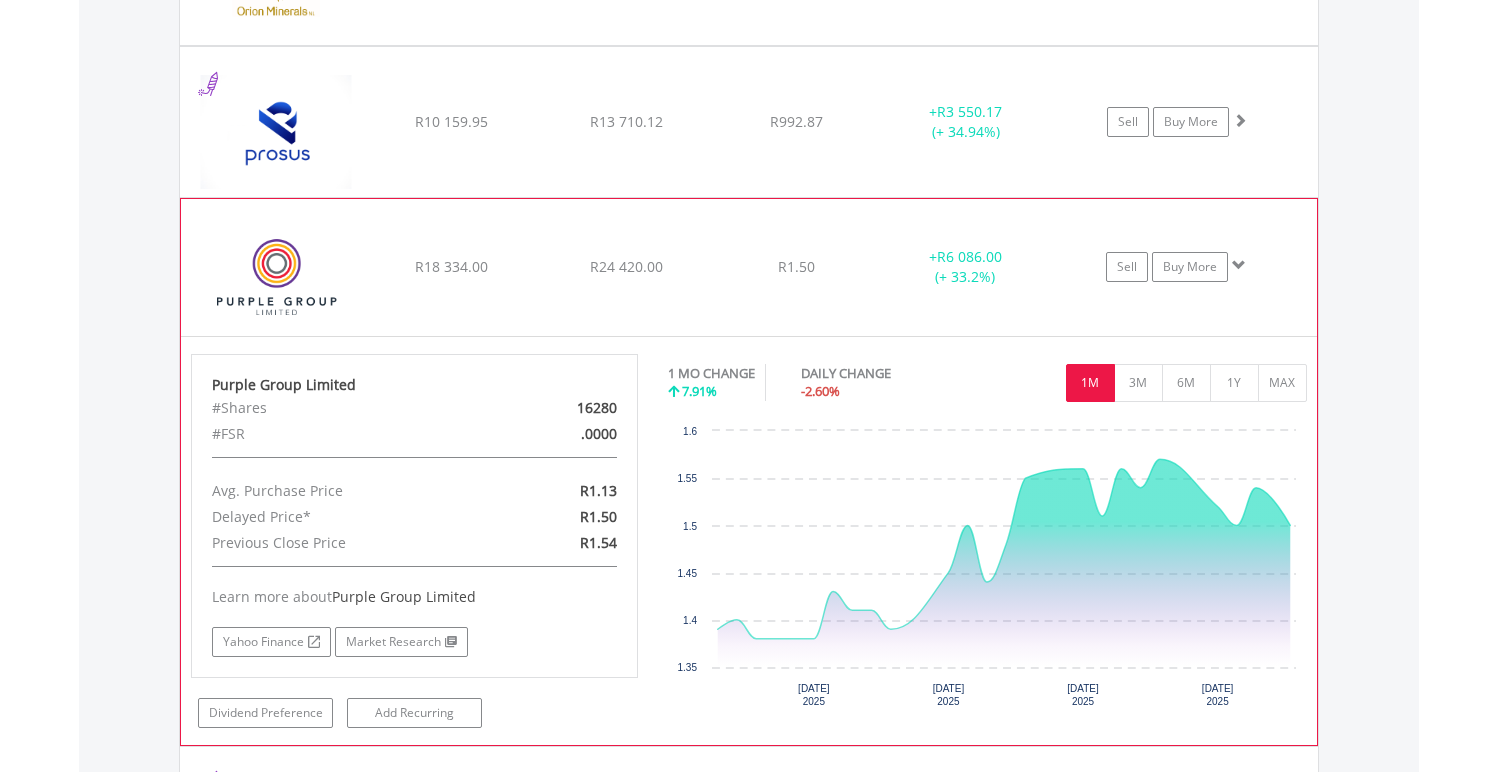 click on "﻿
Purple Group Limited
R18 334.00
R24 420.00
R1.50
+  R6 086.00 (+ 33.2%)
Sell
Buy More" at bounding box center (749, -902) 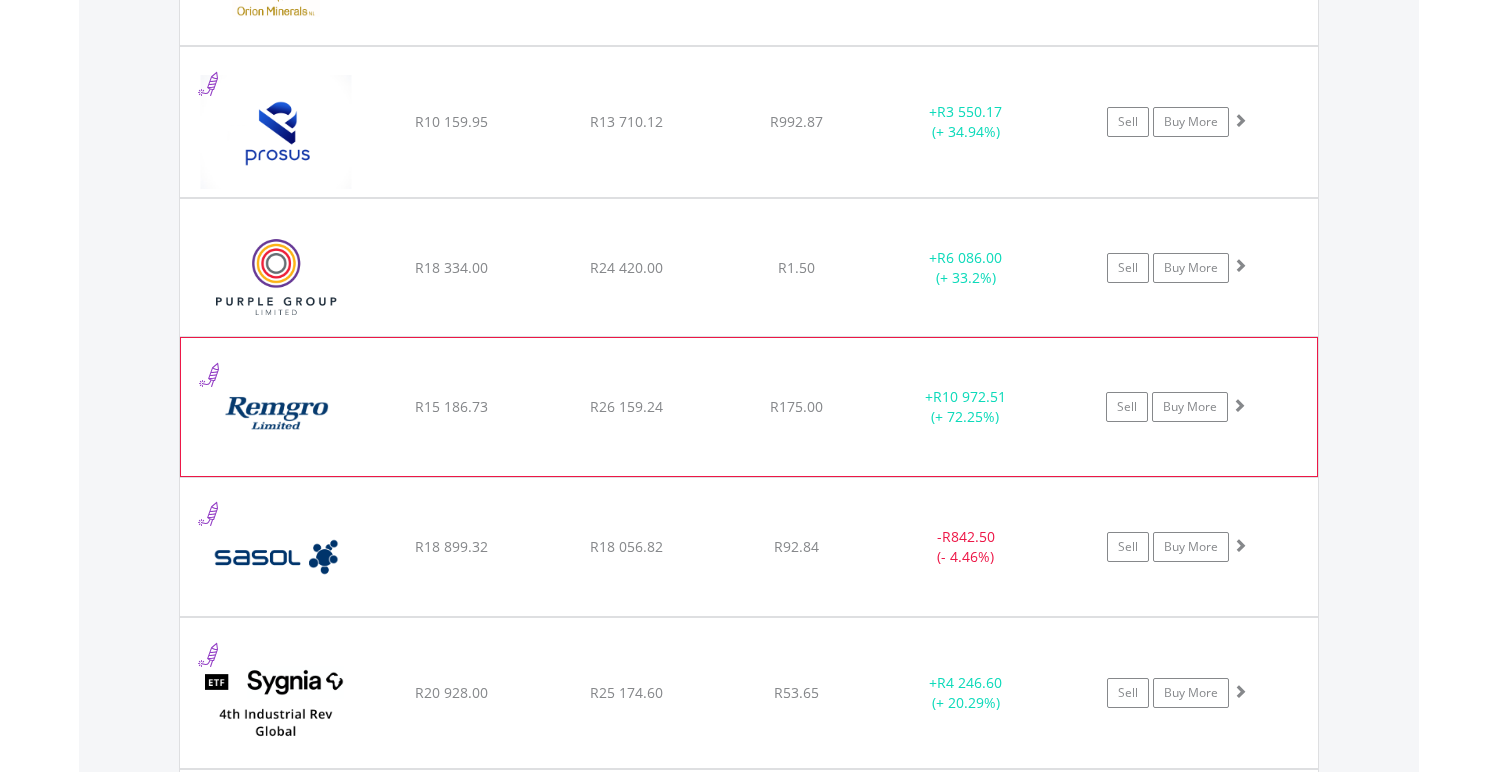 click on "﻿
Remgro Limited
R15 186.73
R26 159.24
R175.00
+  R10 972.51 (+ 72.25%)
Sell
Buy More" at bounding box center [749, -902] 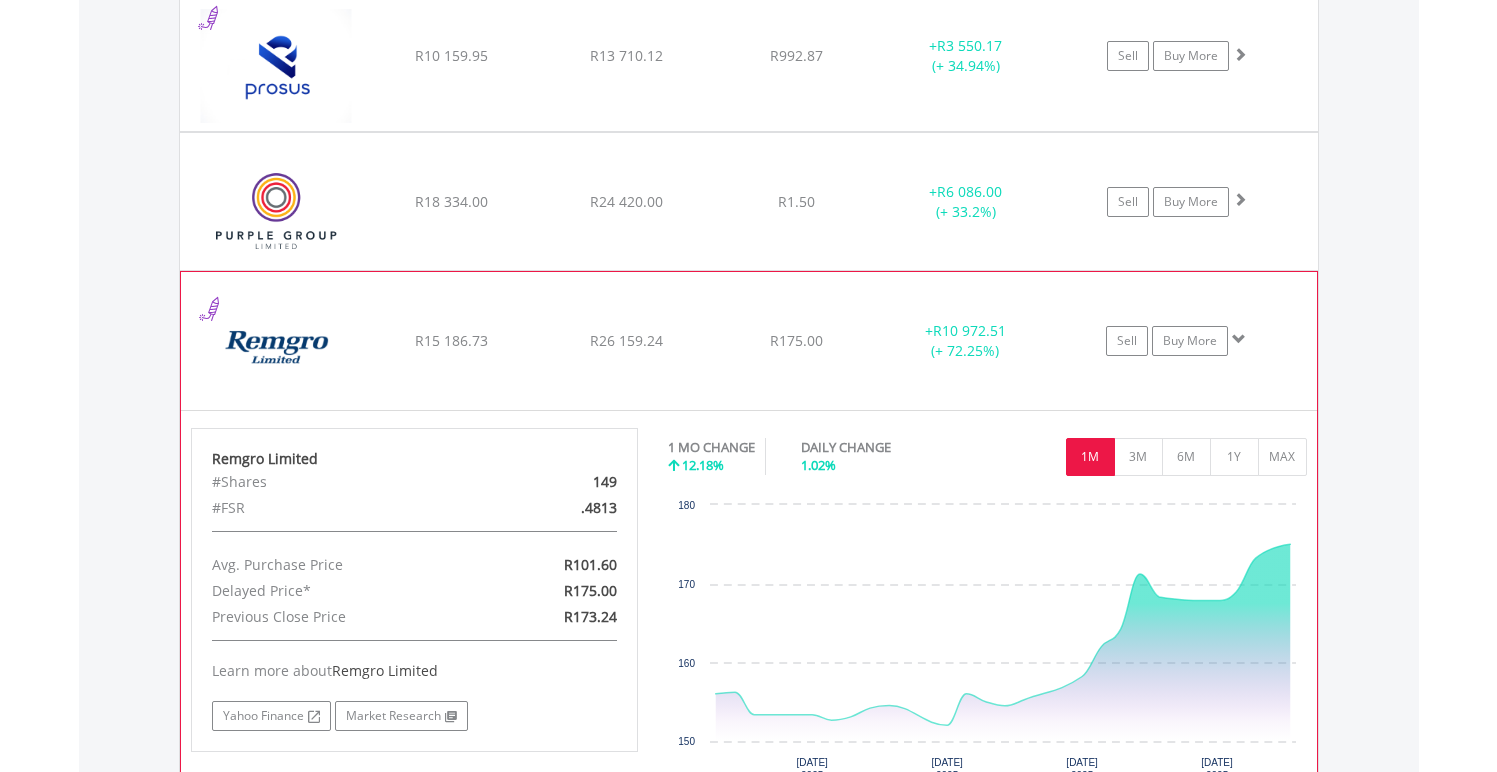 scroll, scrollTop: 2771, scrollLeft: 0, axis: vertical 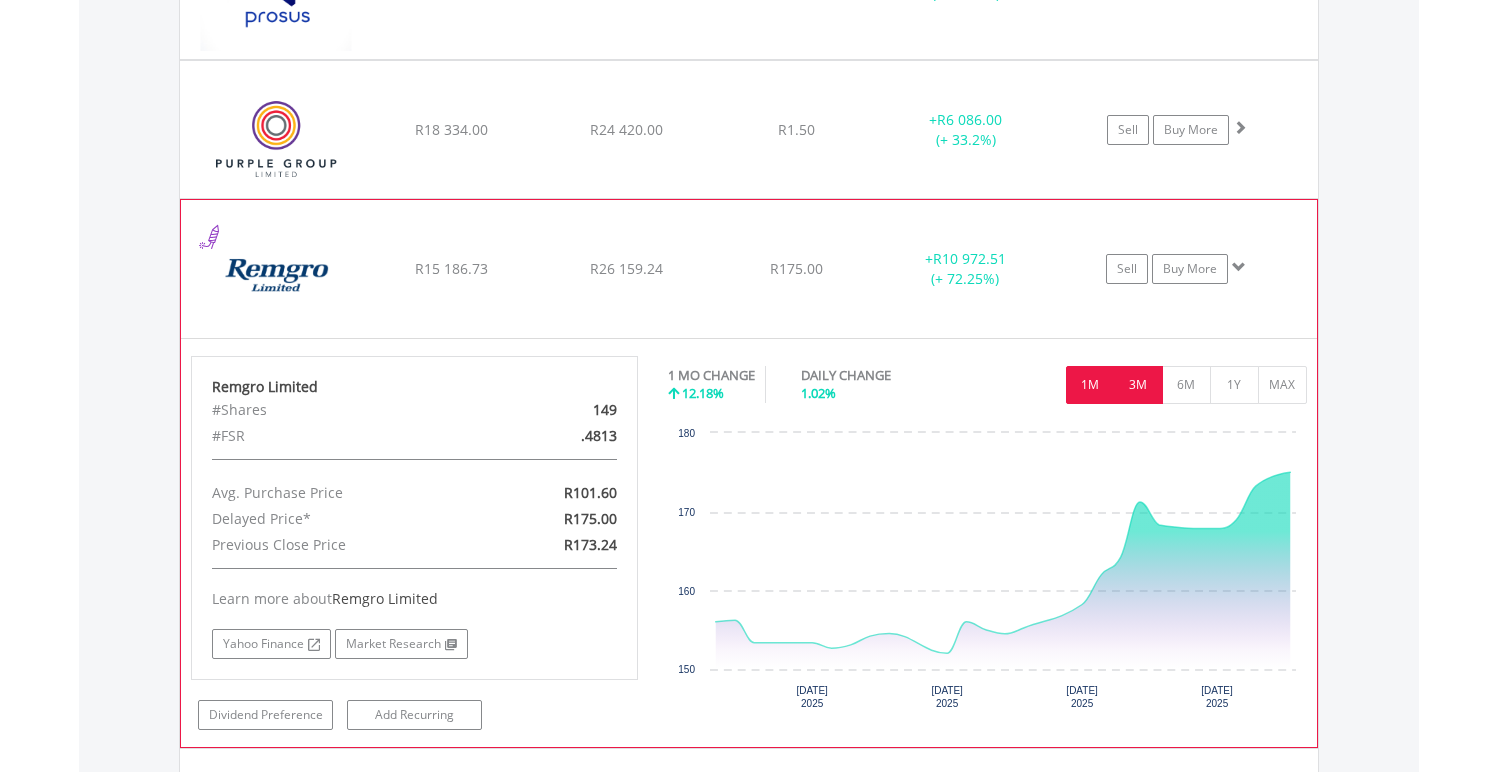click on "3M" at bounding box center [1138, 385] 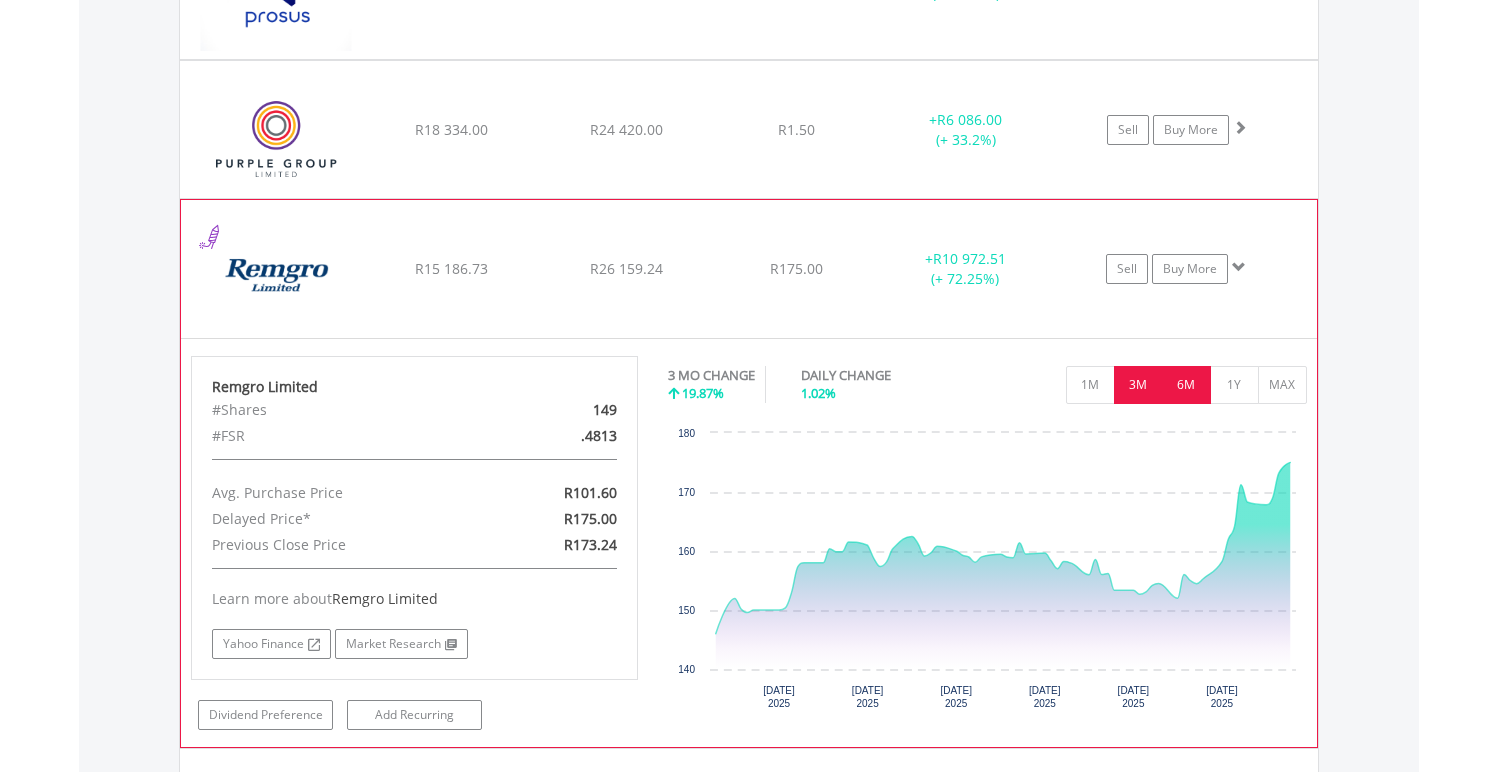 click on "6M" at bounding box center [1186, 385] 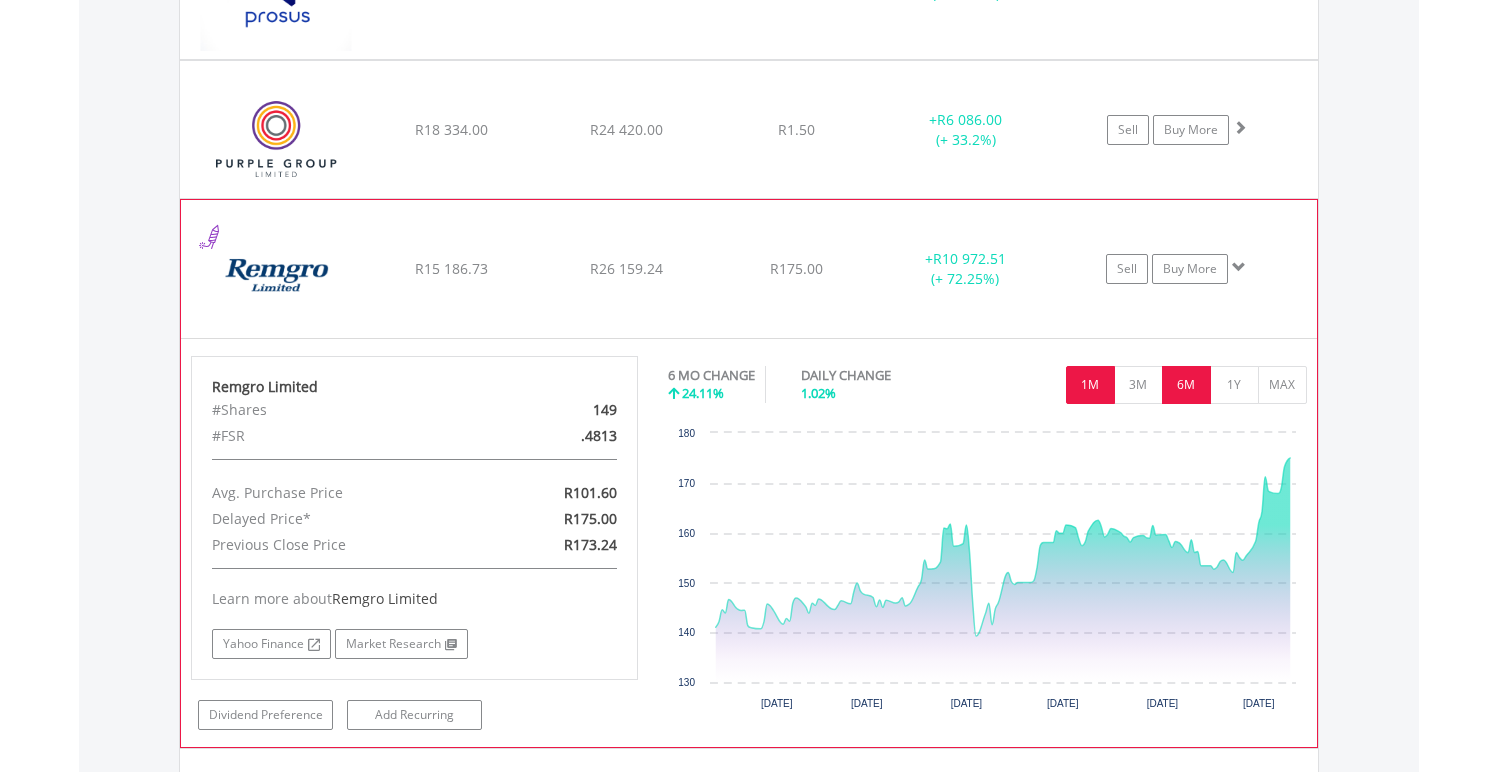 click on "1M" at bounding box center (1090, 385) 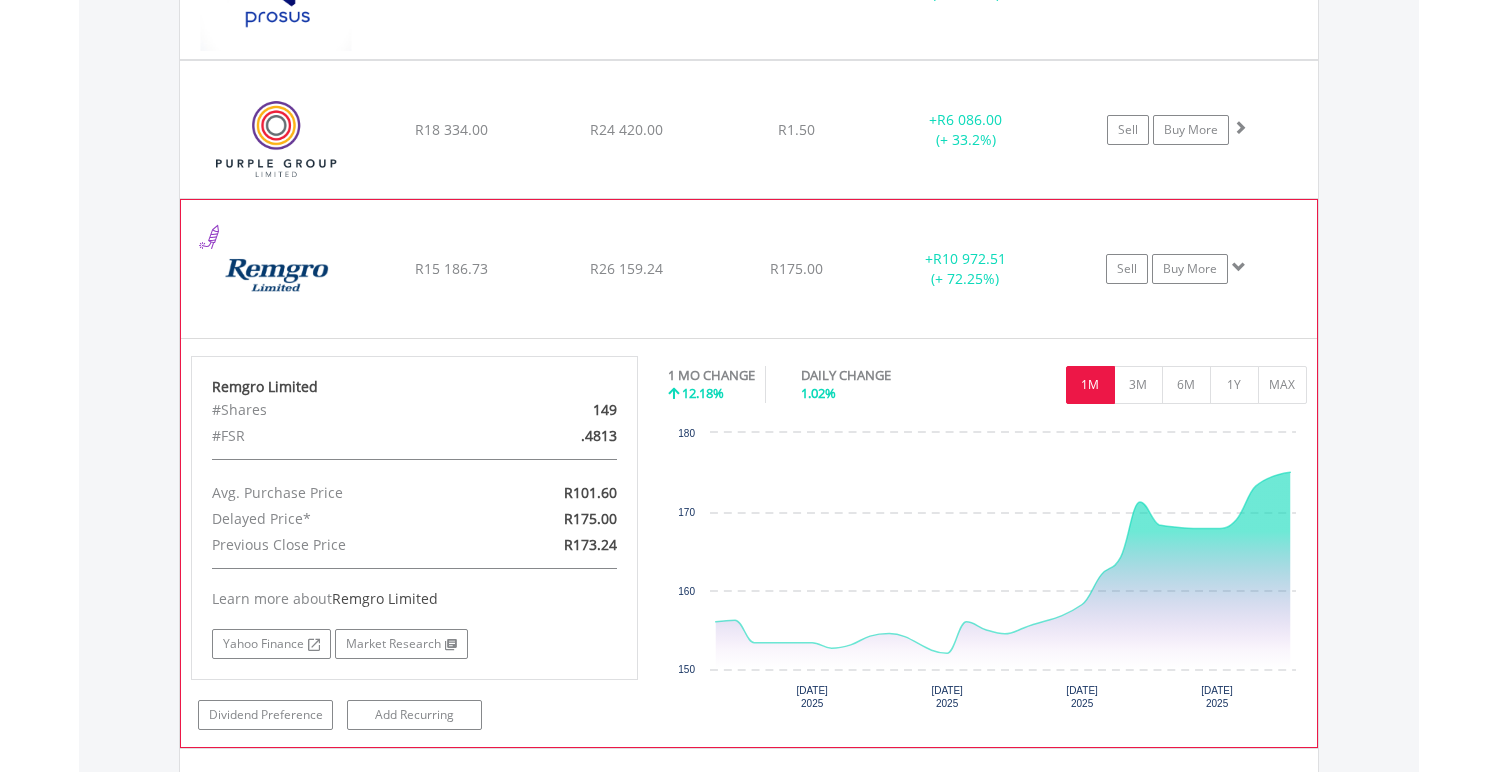 click on "﻿
Remgro Limited
R15 186.73
R26 159.24
R175.00
+  R10 972.51 (+ 72.25%)
Sell
Buy More" at bounding box center (749, -1040) 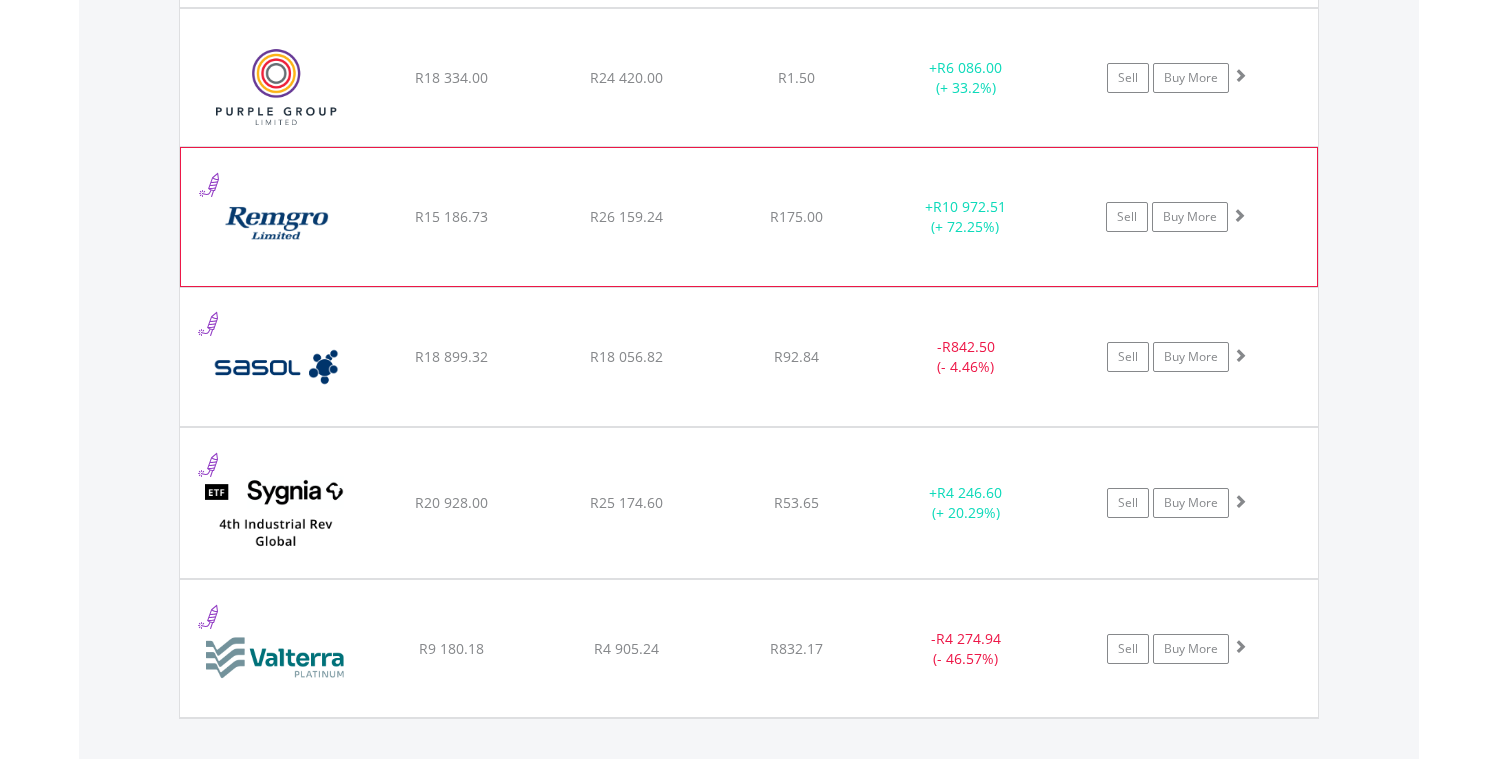 scroll, scrollTop: 2836, scrollLeft: 0, axis: vertical 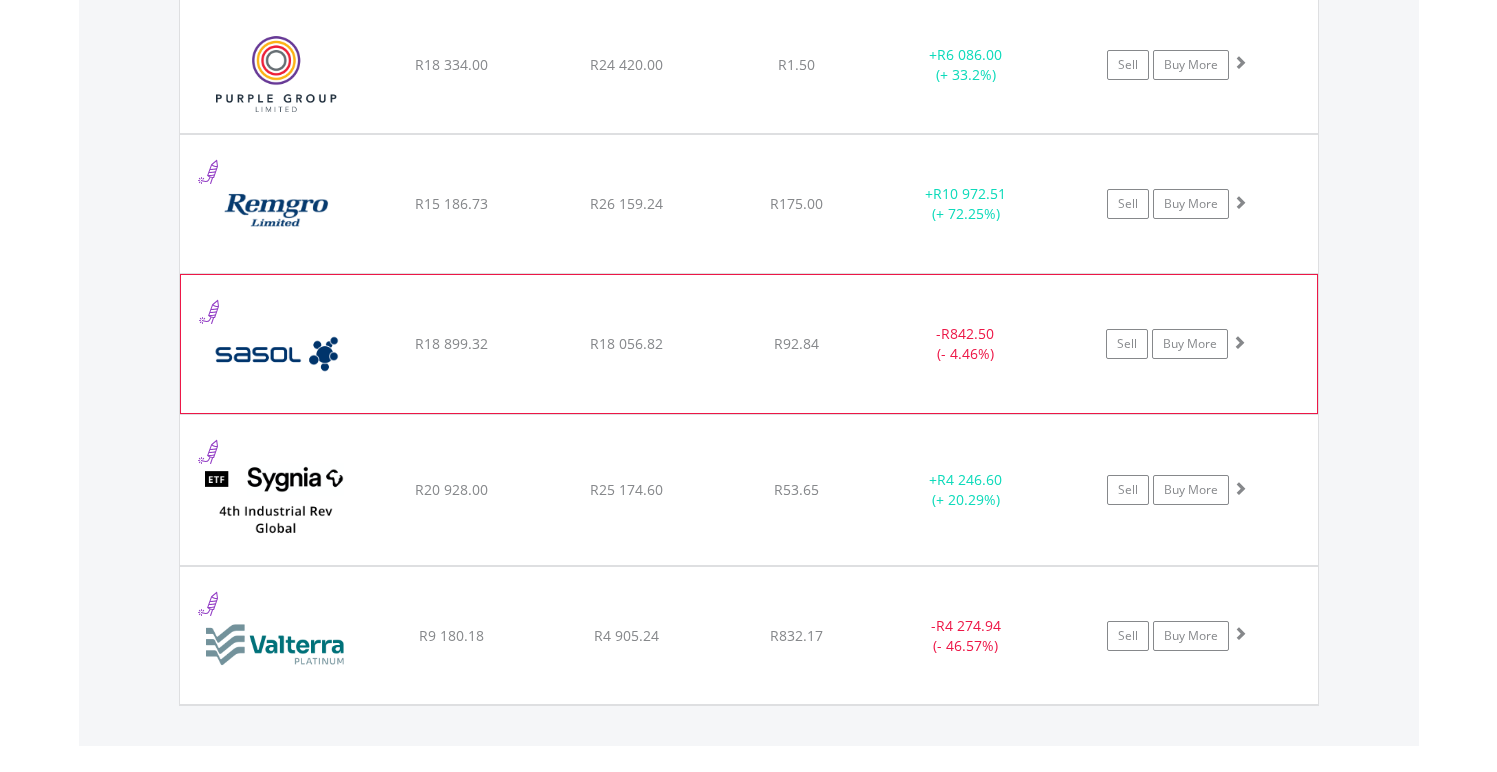 click on "R18 056.82" at bounding box center [626, -1106] 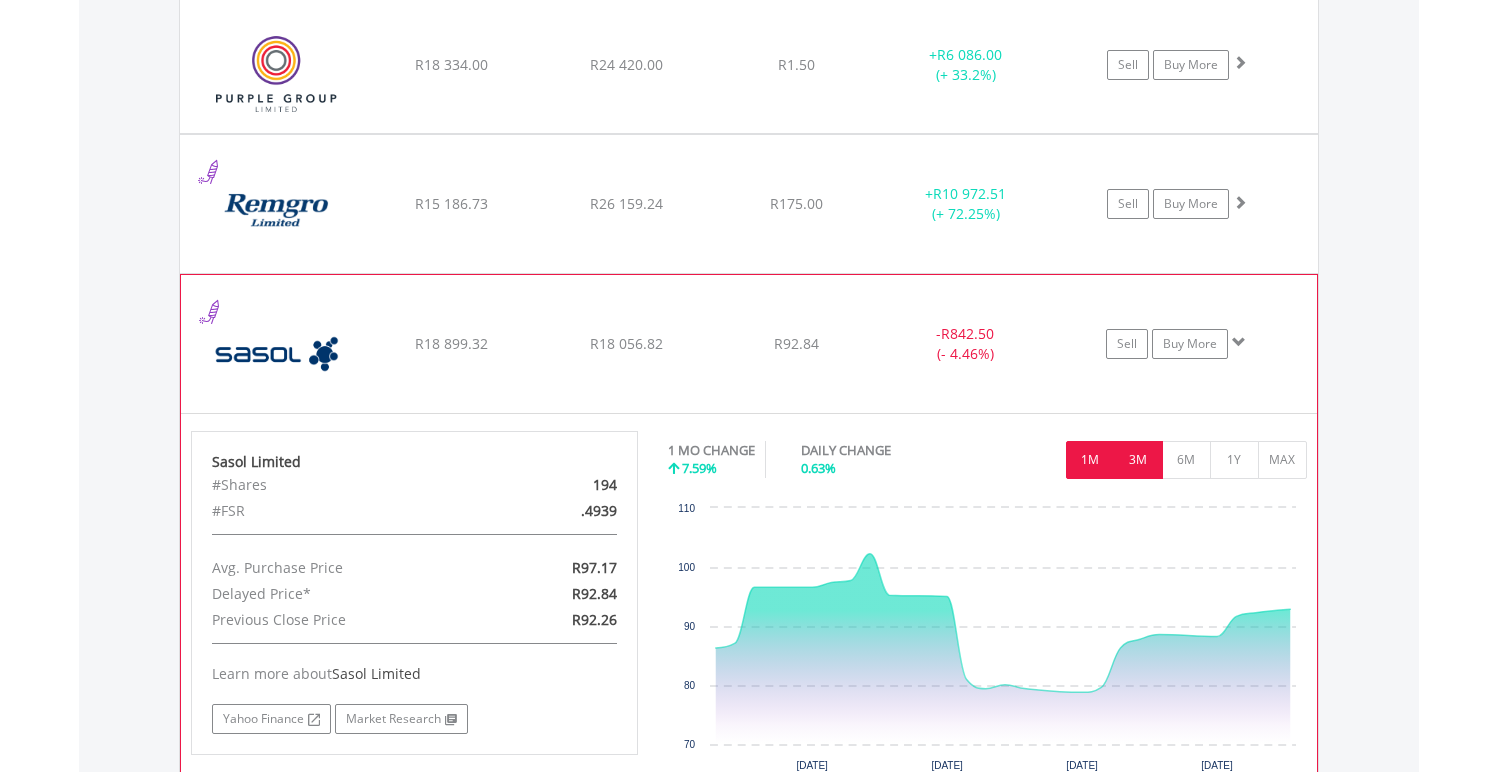 click on "3M" at bounding box center (1138, 460) 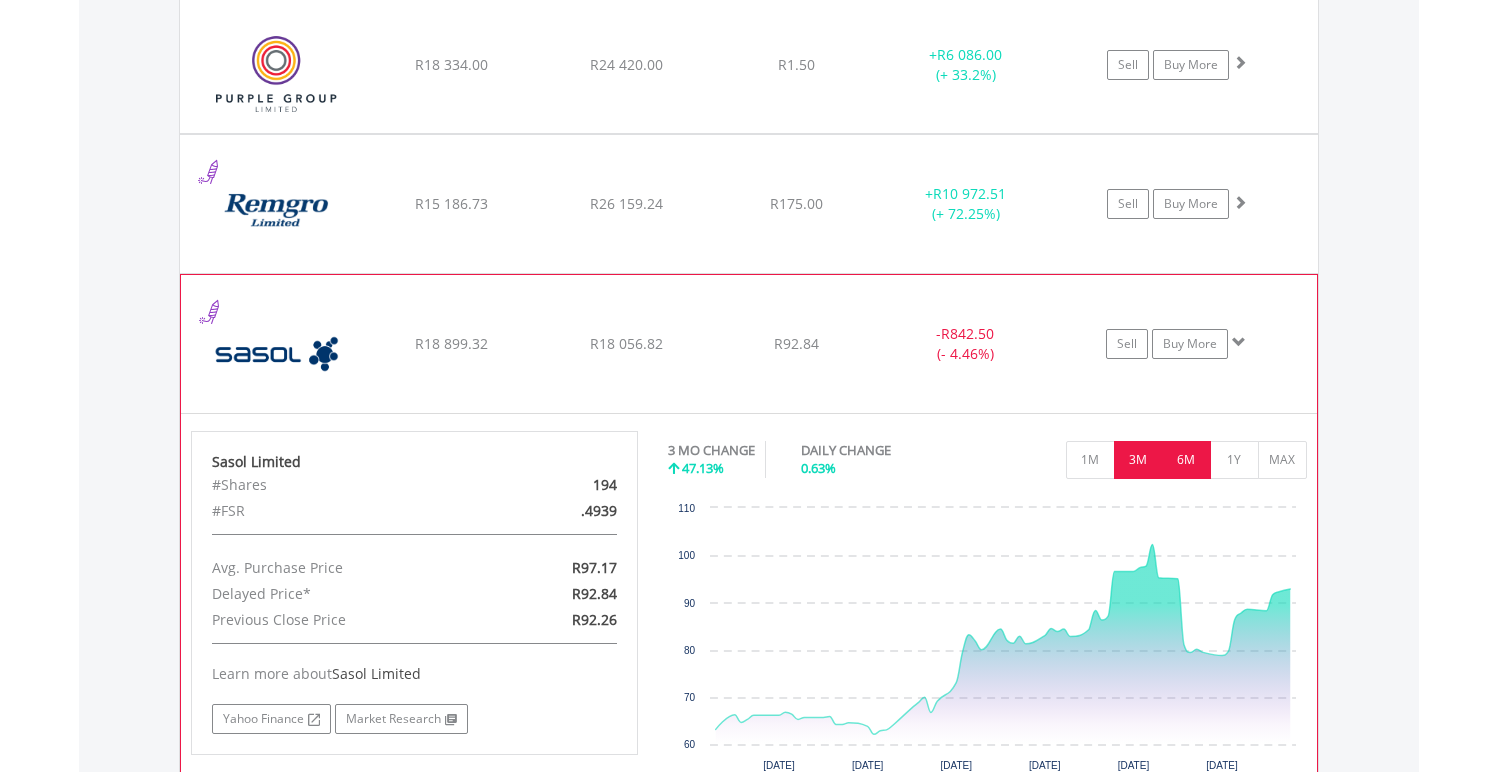 click on "6M" at bounding box center (1186, 460) 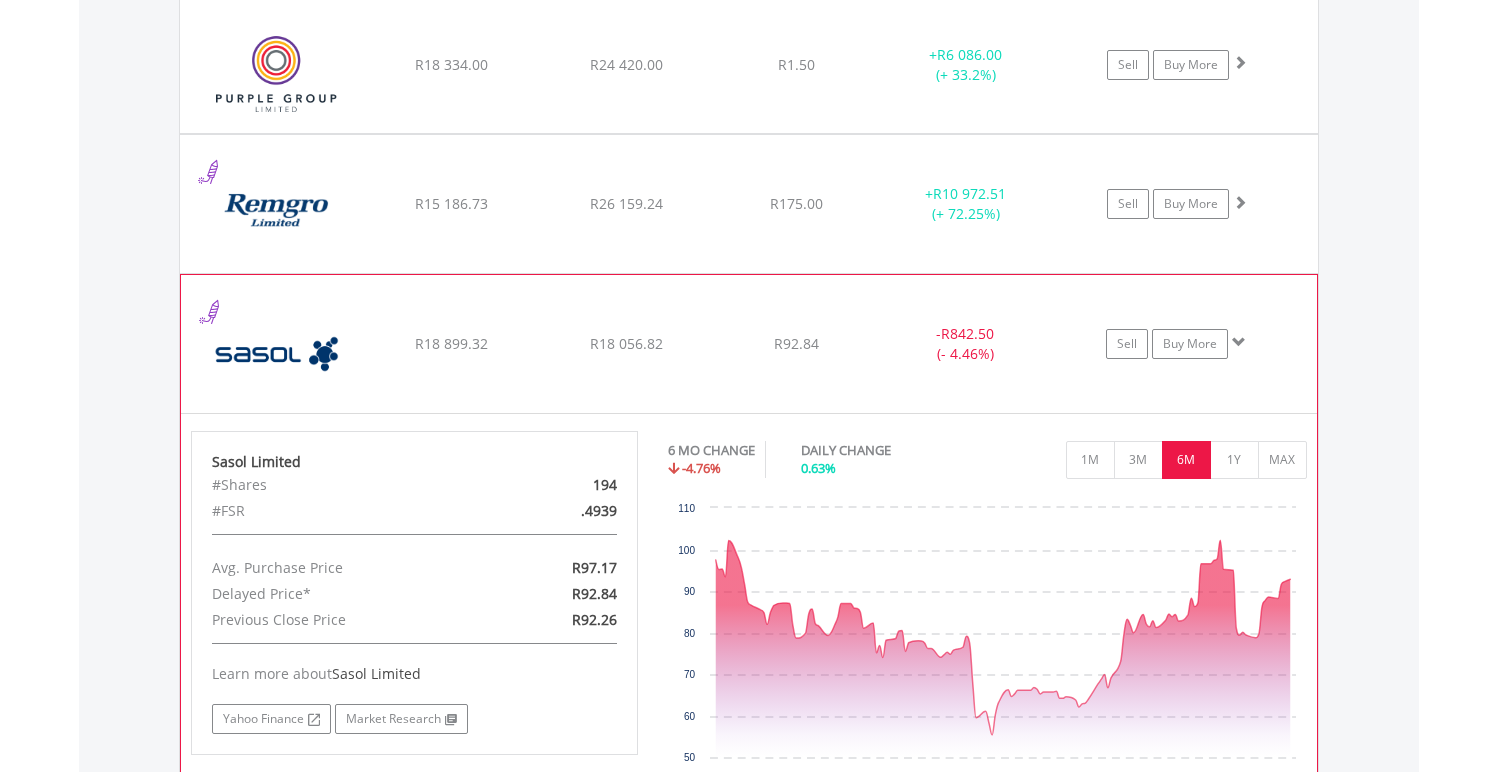 click on "R18 056.82" at bounding box center (626, -1105) 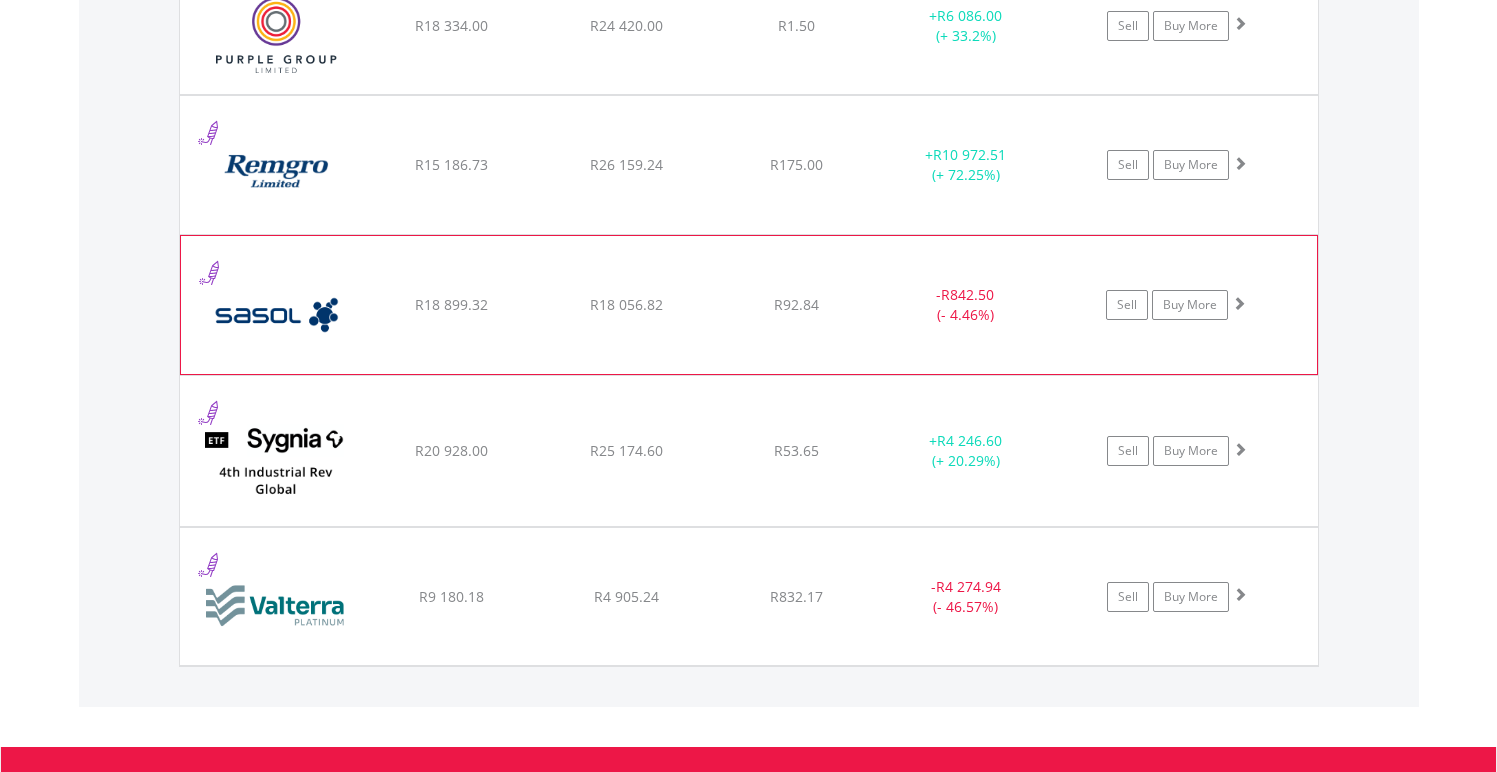 scroll, scrollTop: 2893, scrollLeft: 0, axis: vertical 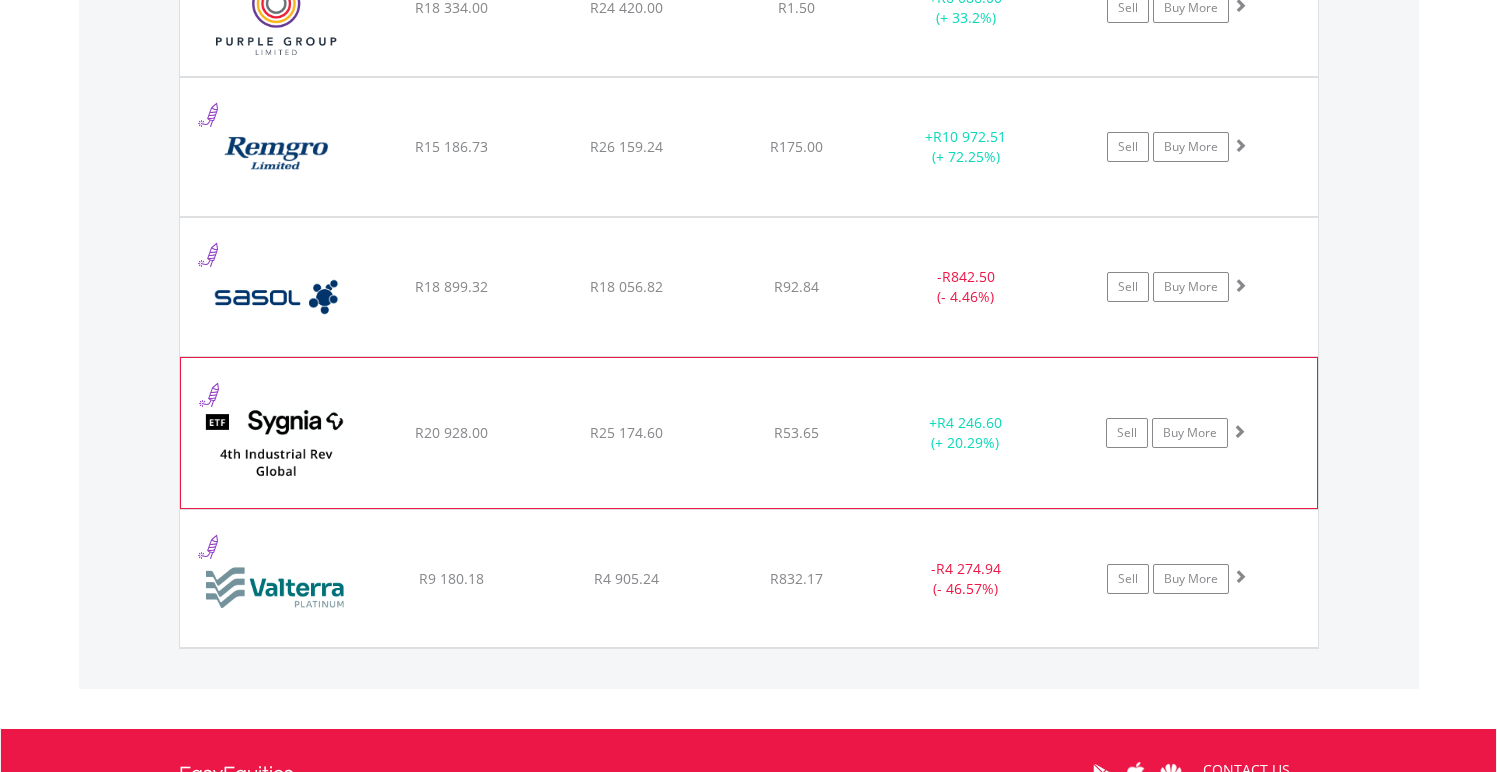 click on "﻿
Sygnia Itrix 4th Industrial Rev Global EquityAMETF
R20 928.00
R25 174.60
R53.65
+  R4 246.60 (+ 20.29%)
Sell
Buy More" at bounding box center (749, -1162) 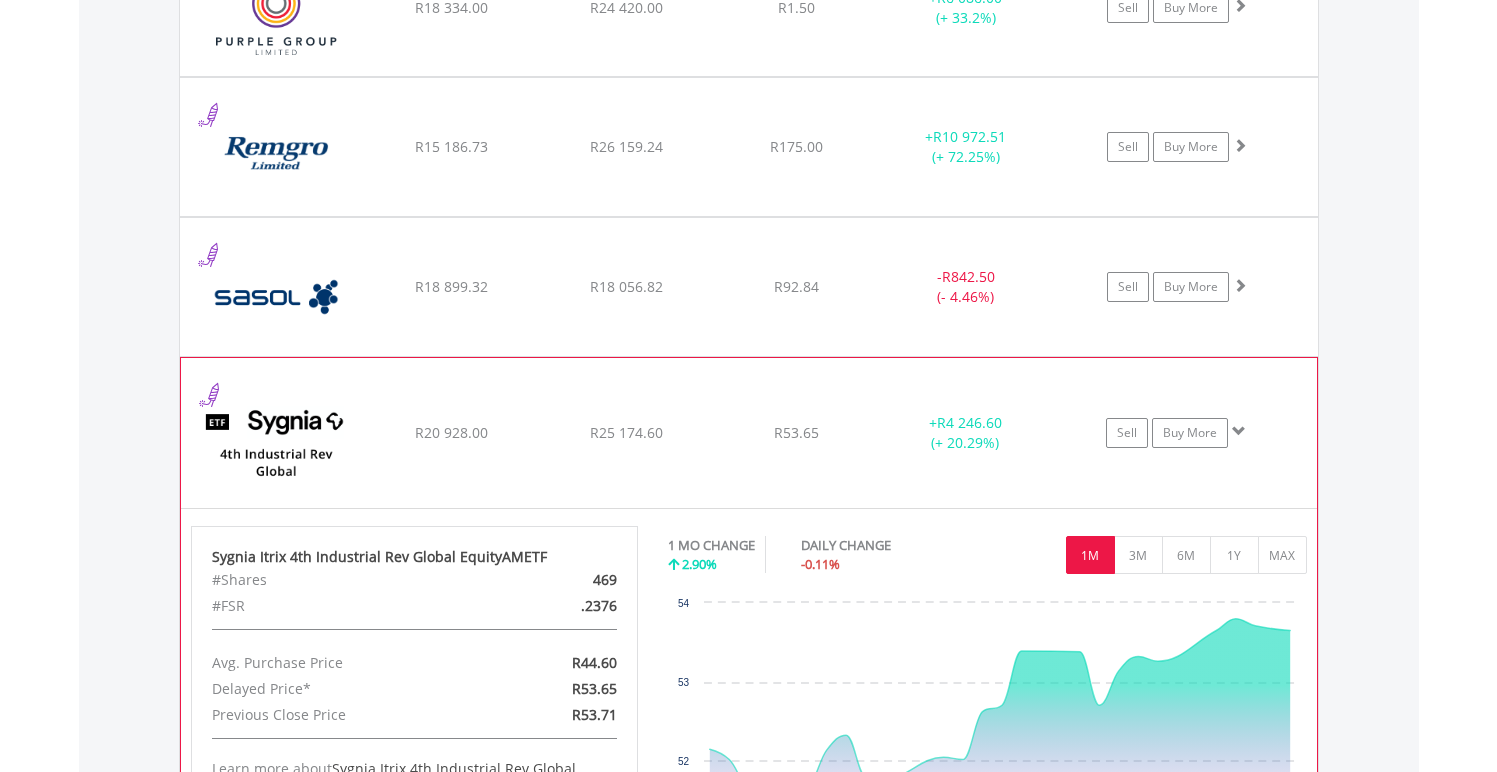 click on "﻿
Sygnia Itrix 4th Industrial Rev Global EquityAMETF
R20 928.00
R25 174.60
R53.65
+  R4 246.60 (+ 20.29%)
Sell
Buy More" at bounding box center [749, -1162] 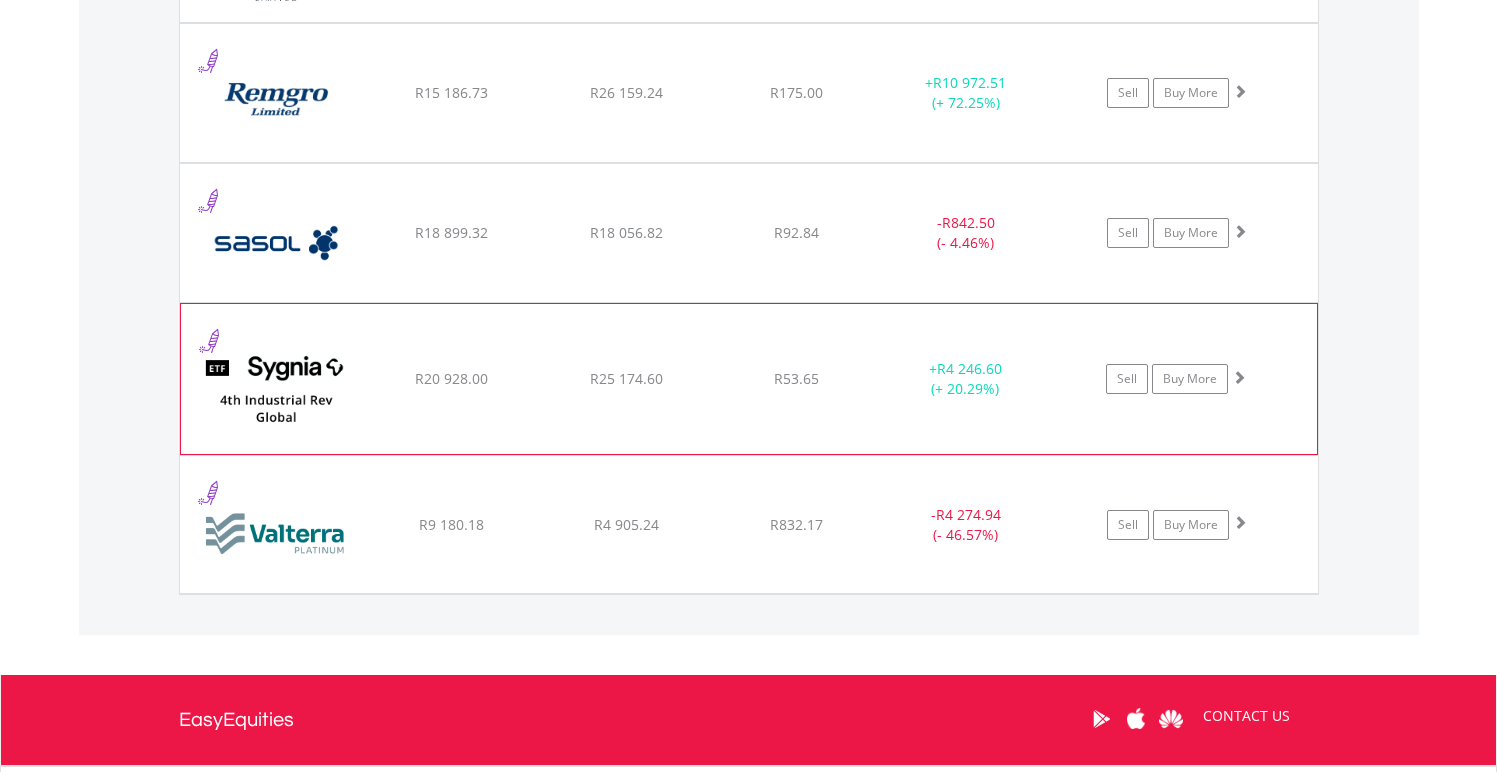 scroll, scrollTop: 2994, scrollLeft: 0, axis: vertical 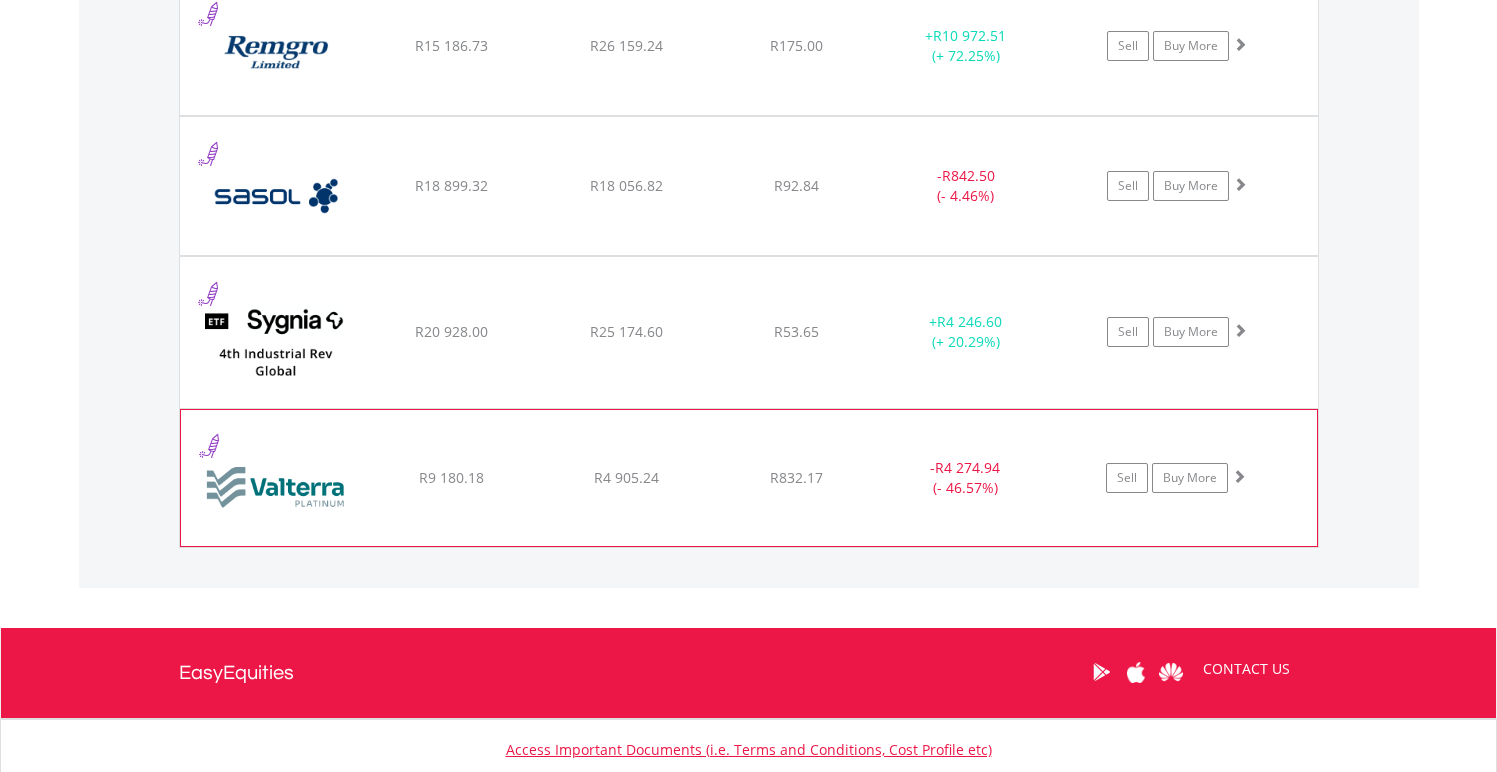 click on "﻿
Valterra Platinum Limited
R9 180.18
R4 905.24
R832.17
-  R4 274.94 (- 46.57%)
Sell
Buy More" at bounding box center [749, -1263] 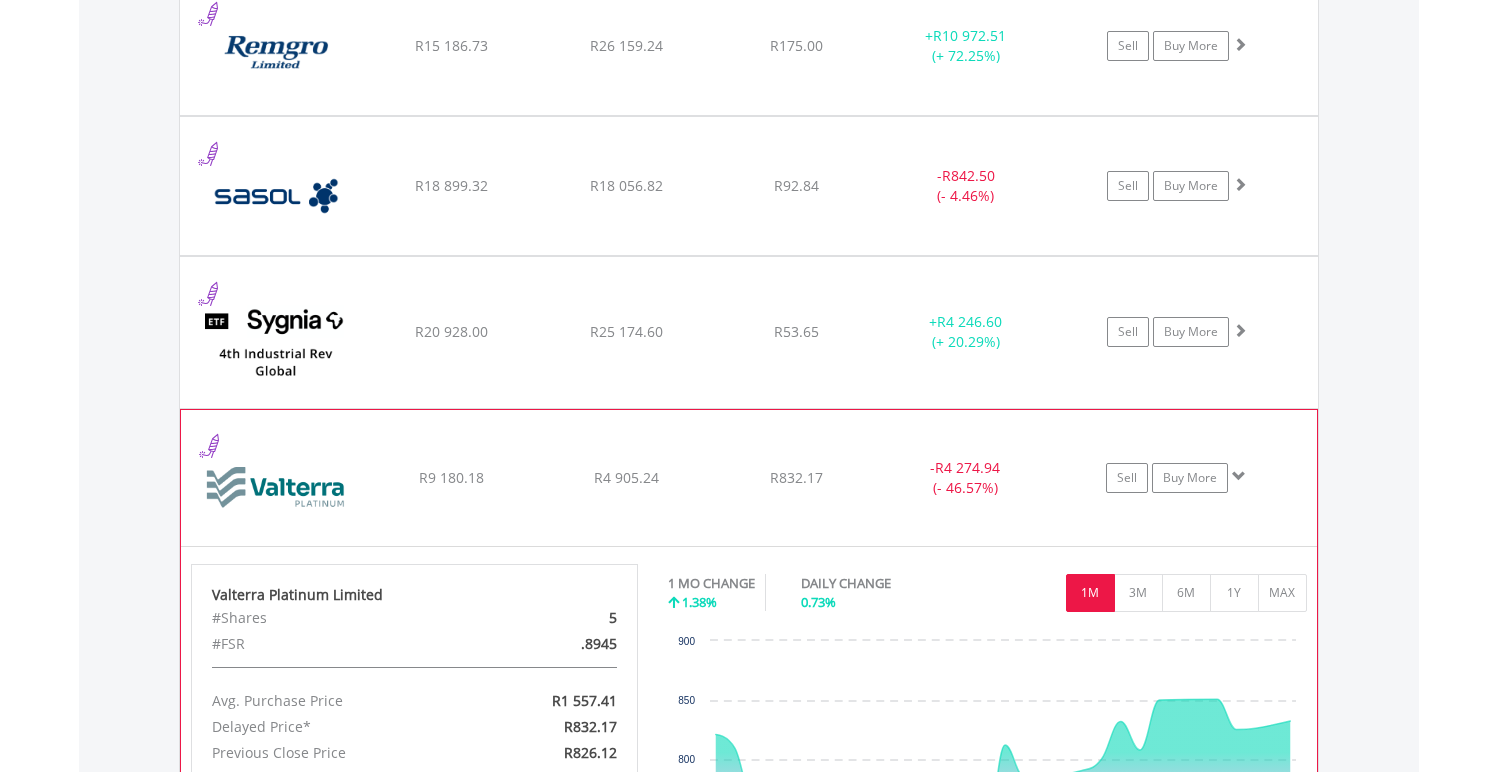click on "﻿
Valterra Platinum Limited
R9 180.18
R4 905.24
R832.17
-  R4 274.94 (- 46.57%)
Sell
Buy More" at bounding box center (749, -1263) 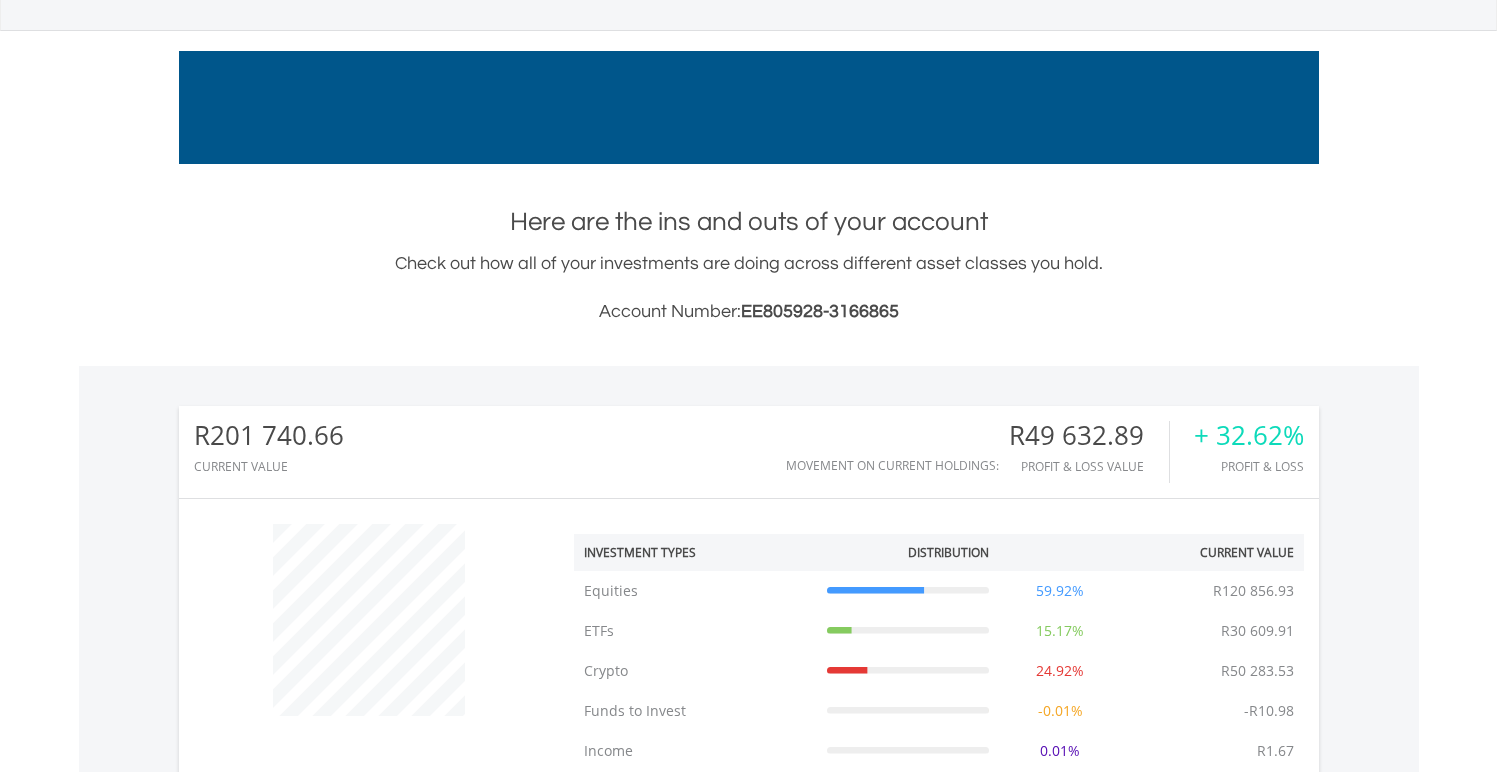 scroll, scrollTop: 134, scrollLeft: 0, axis: vertical 